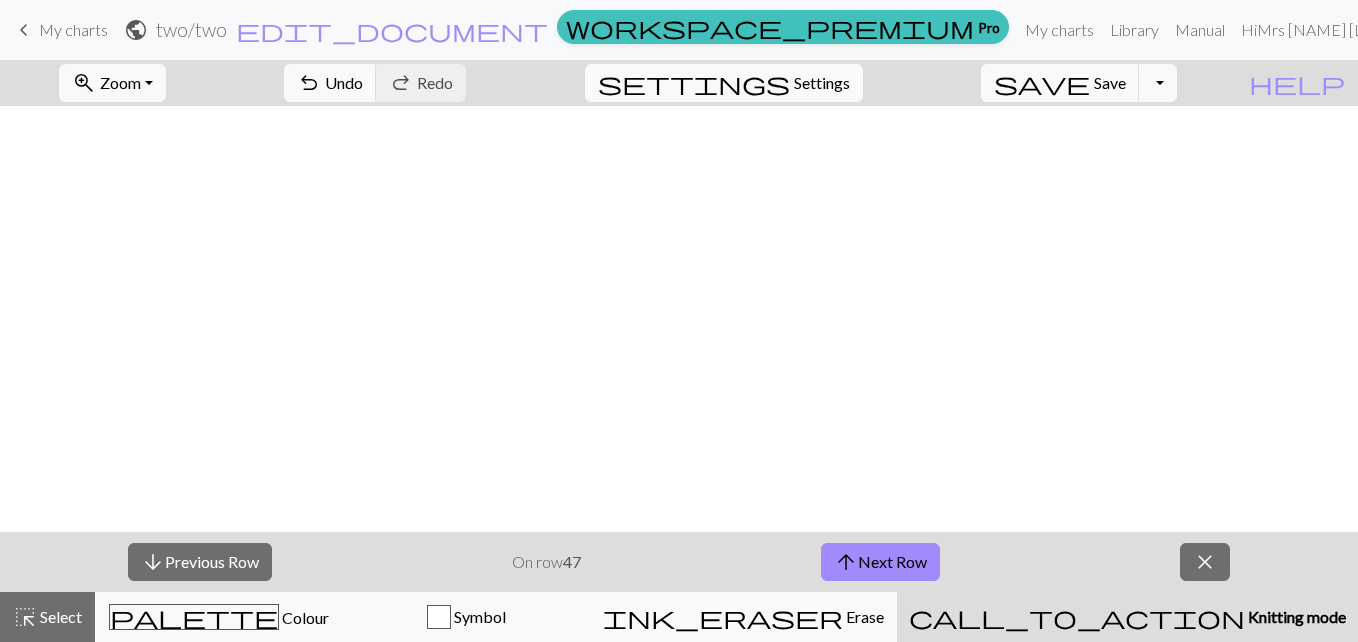 scroll, scrollTop: 0, scrollLeft: 0, axis: both 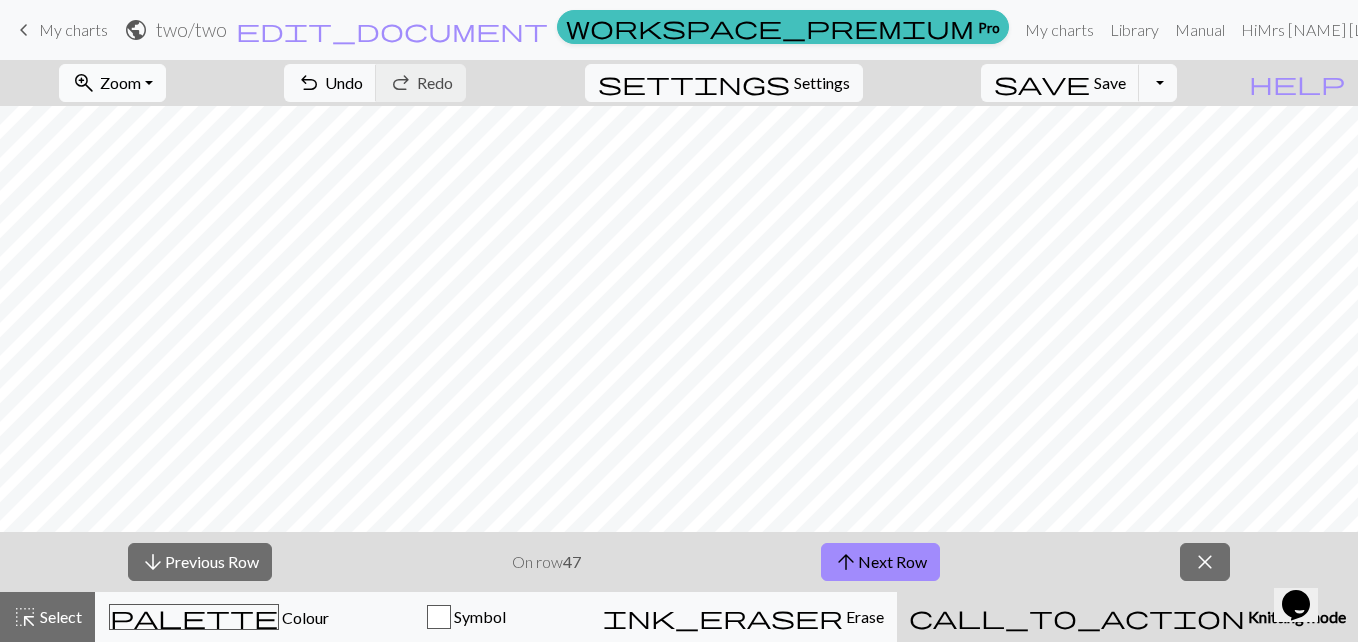click on "Zoom" at bounding box center [120, 82] 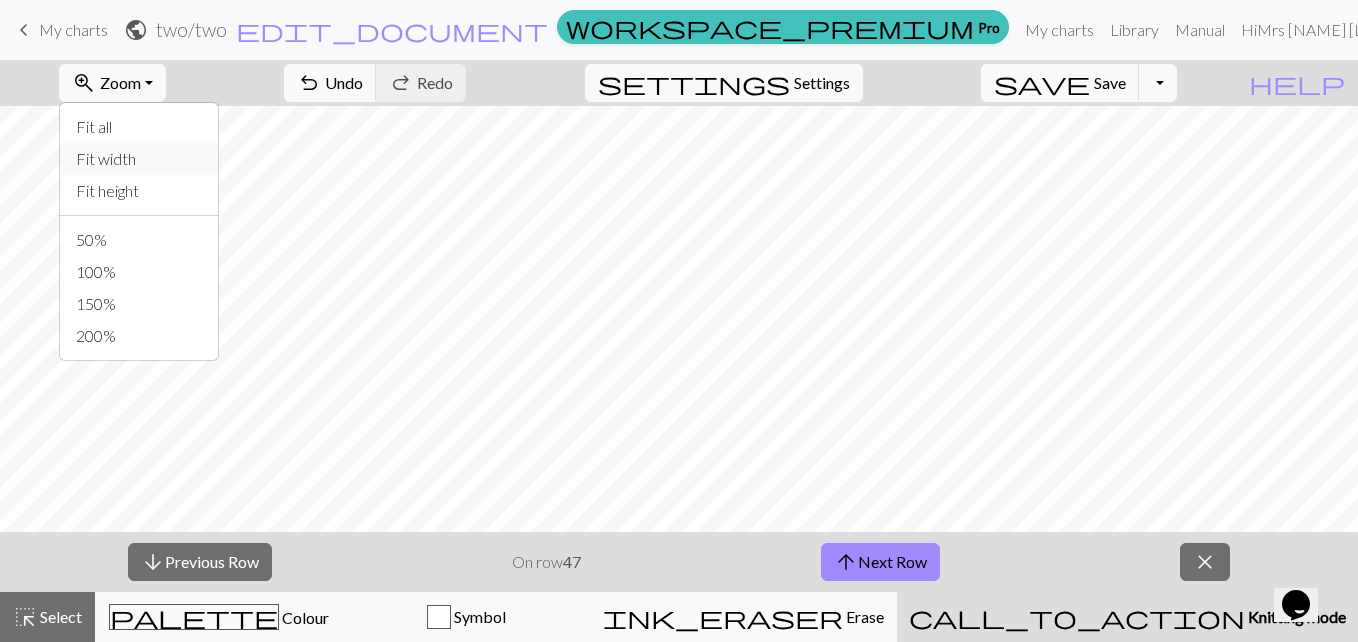 click on "Fit width" at bounding box center (139, 159) 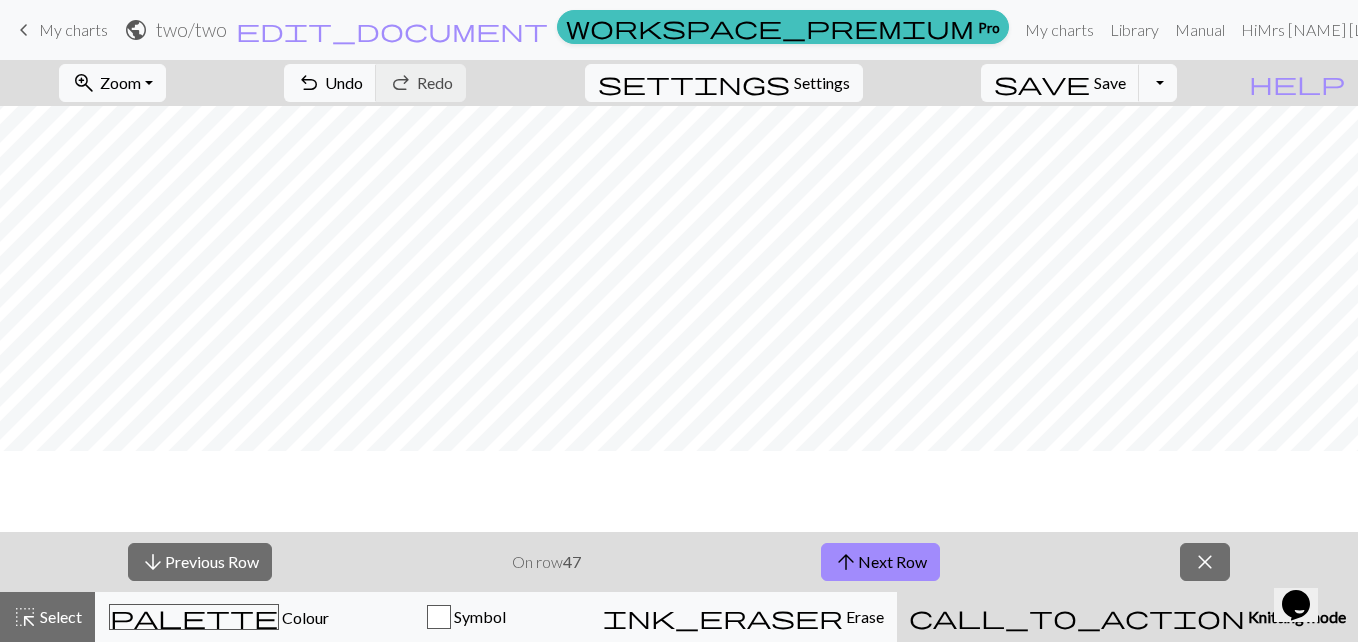 scroll, scrollTop: 414, scrollLeft: 0, axis: vertical 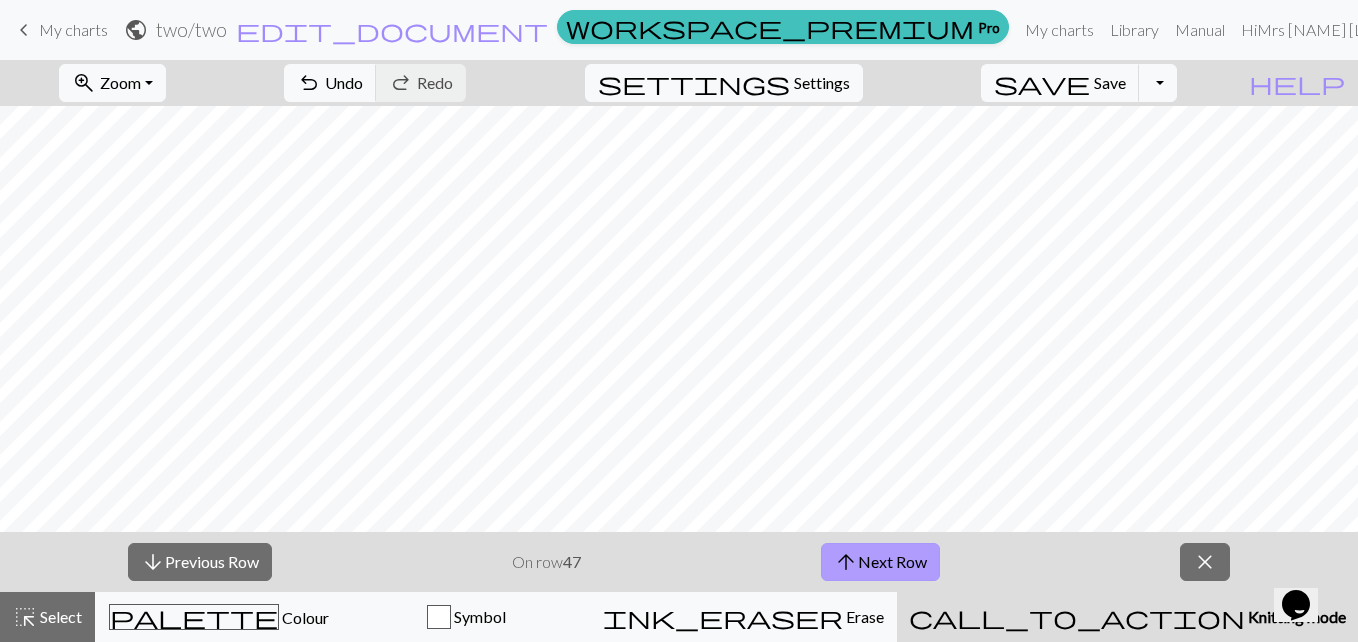 click on "arrow_upward  Next Row" at bounding box center (880, 562) 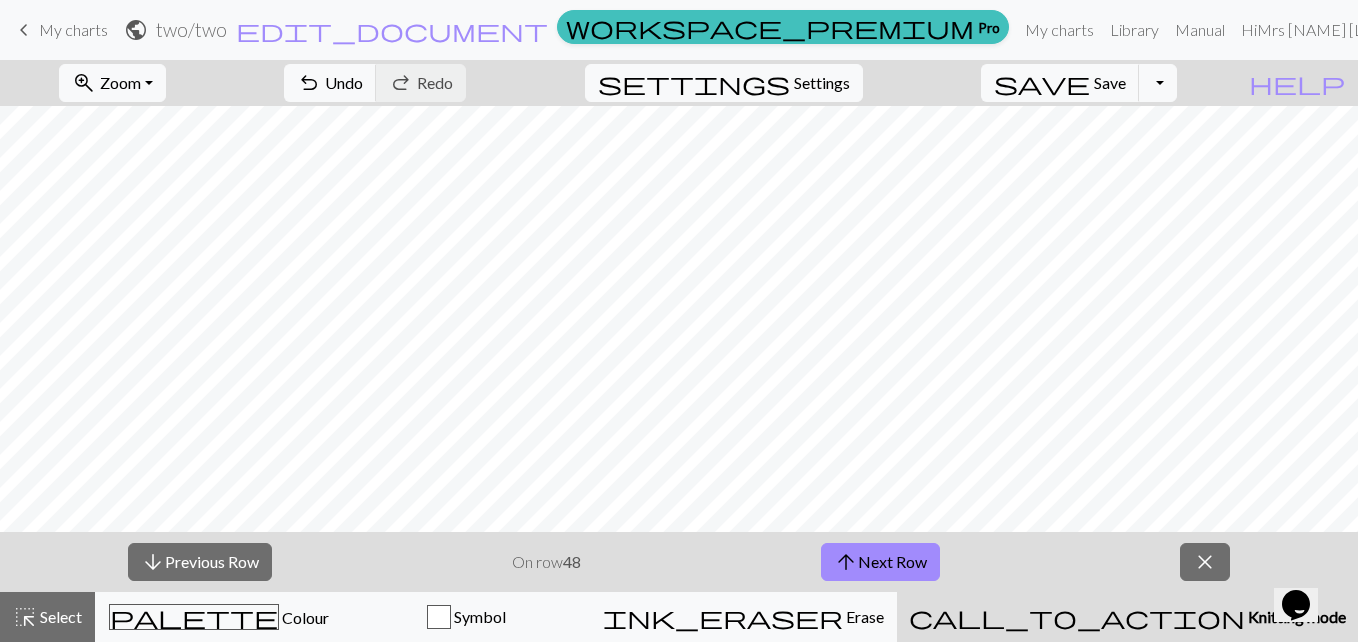 type 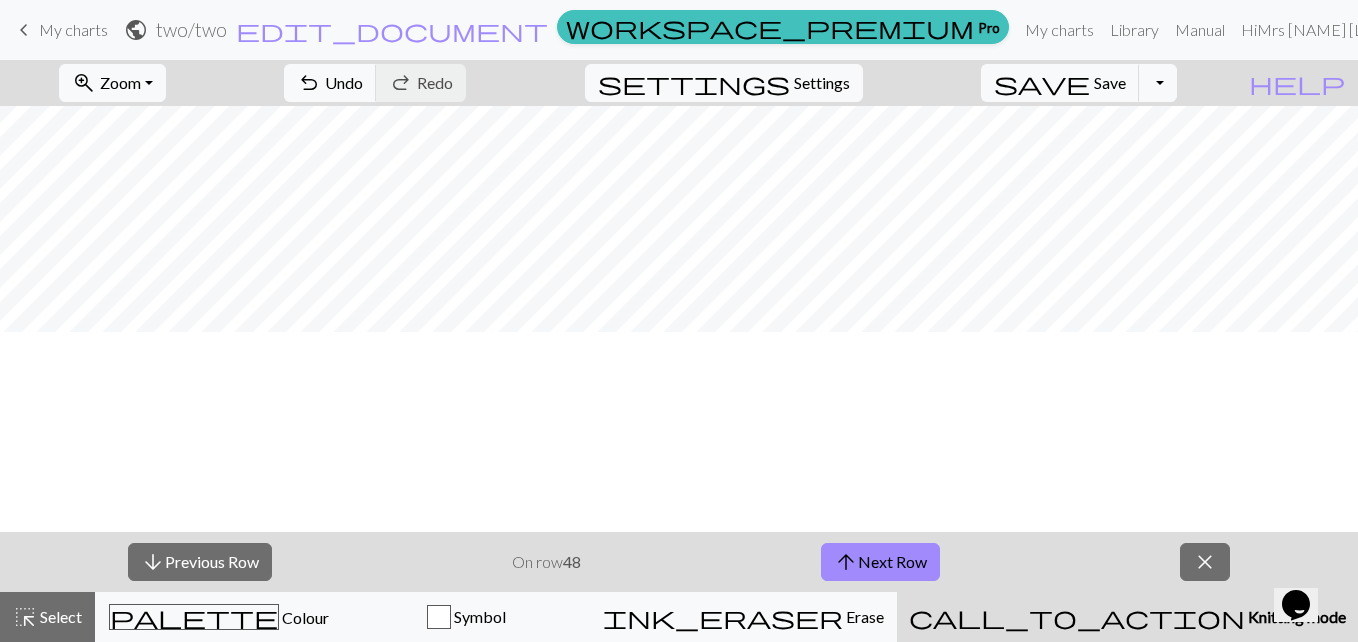 scroll, scrollTop: 134, scrollLeft: 0, axis: vertical 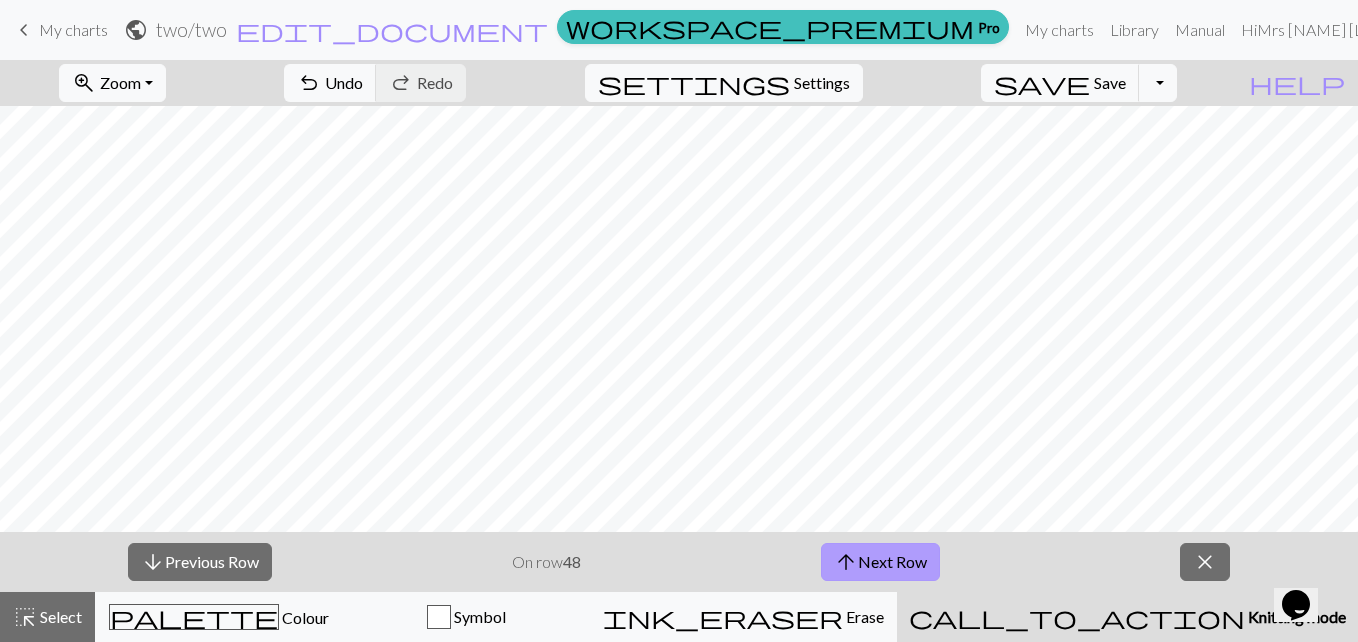 click on "arrow_upward" at bounding box center (846, 562) 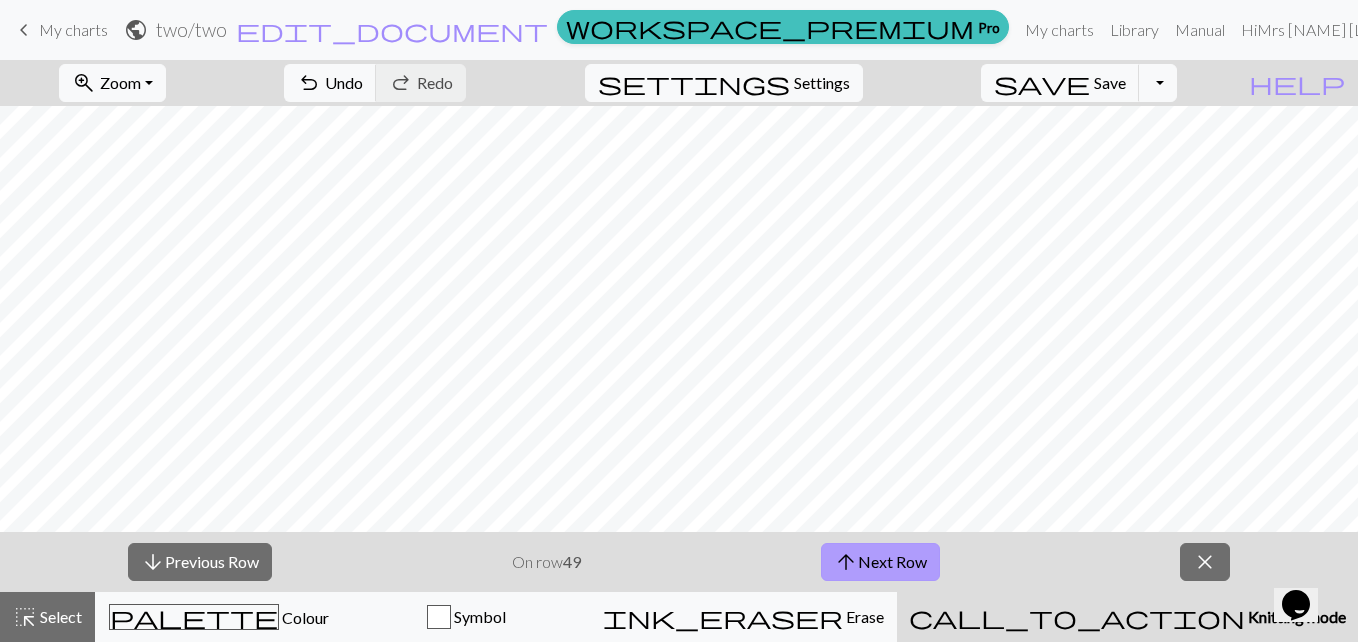 click on "arrow_upward  Next Row" at bounding box center [880, 562] 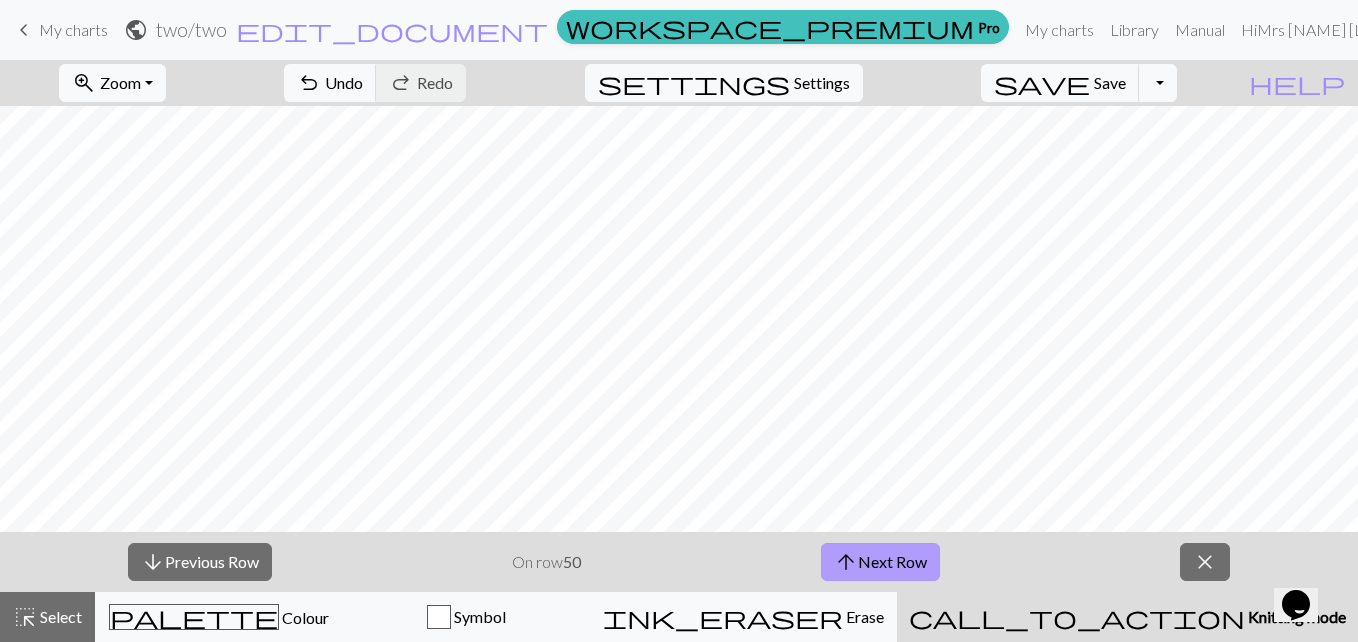 click on "arrow_upward  Next Row" at bounding box center (880, 562) 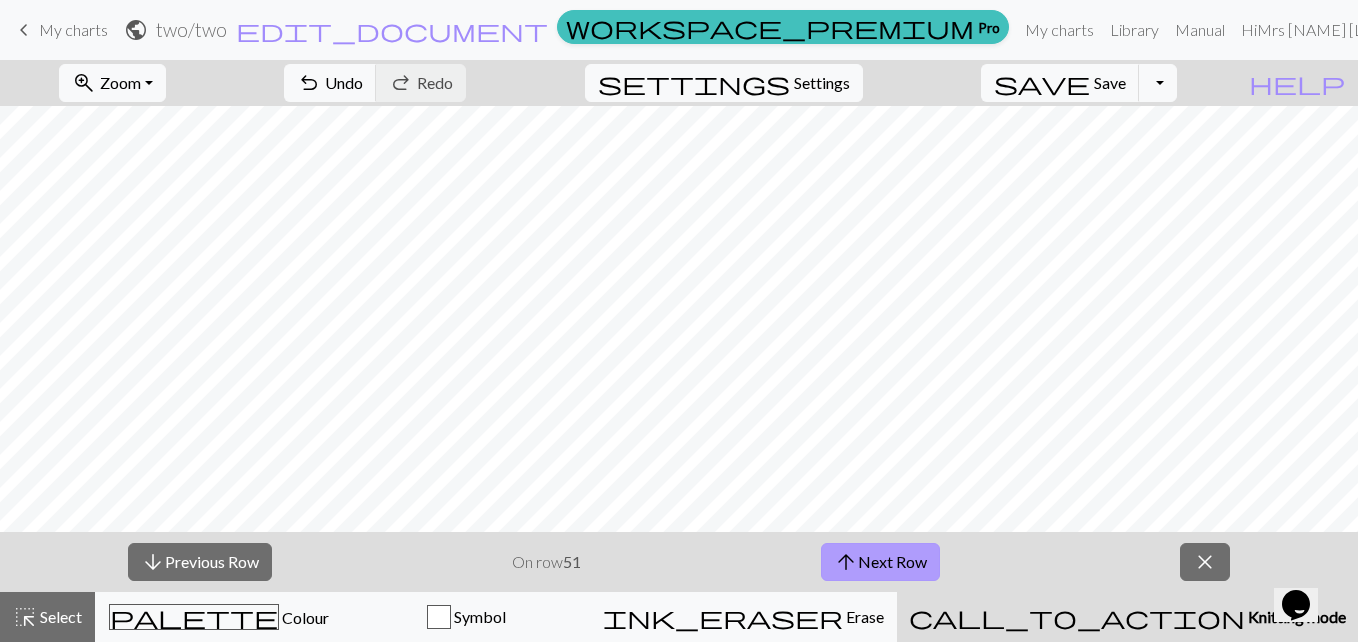 click on "arrow_upward  Next Row" at bounding box center (880, 562) 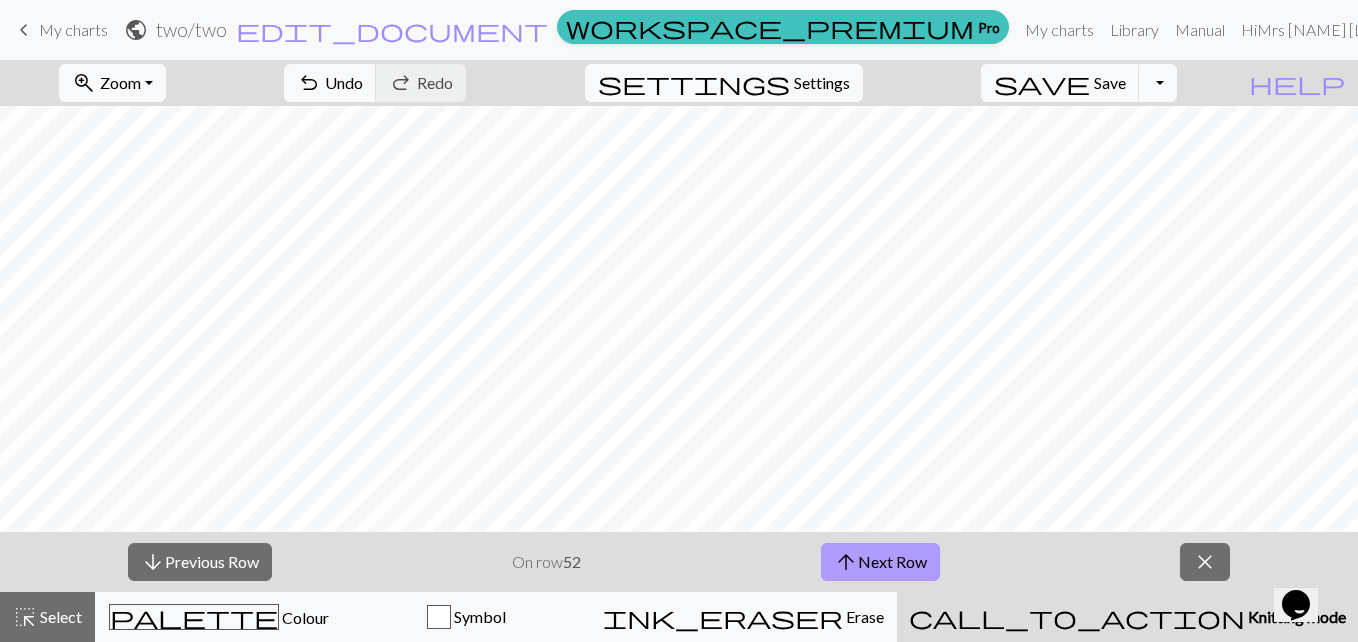 click on "arrow_upward  Next Row" at bounding box center (880, 562) 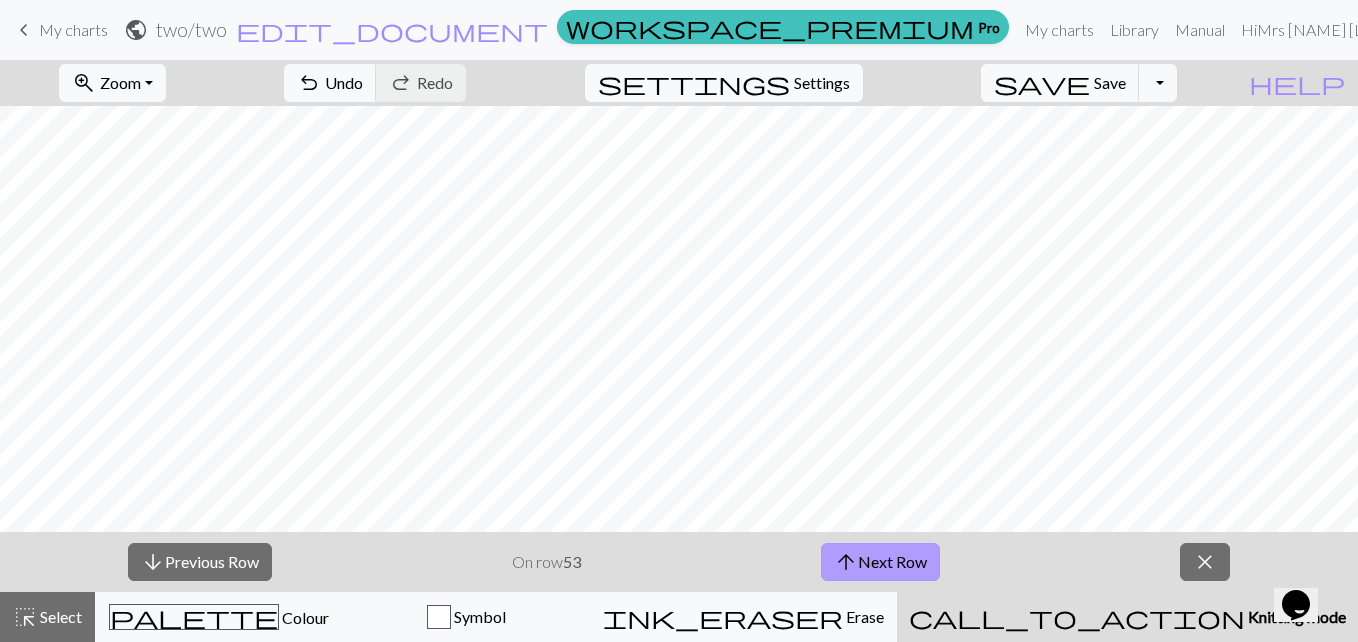 click on "arrow_upward  Next Row" at bounding box center [880, 562] 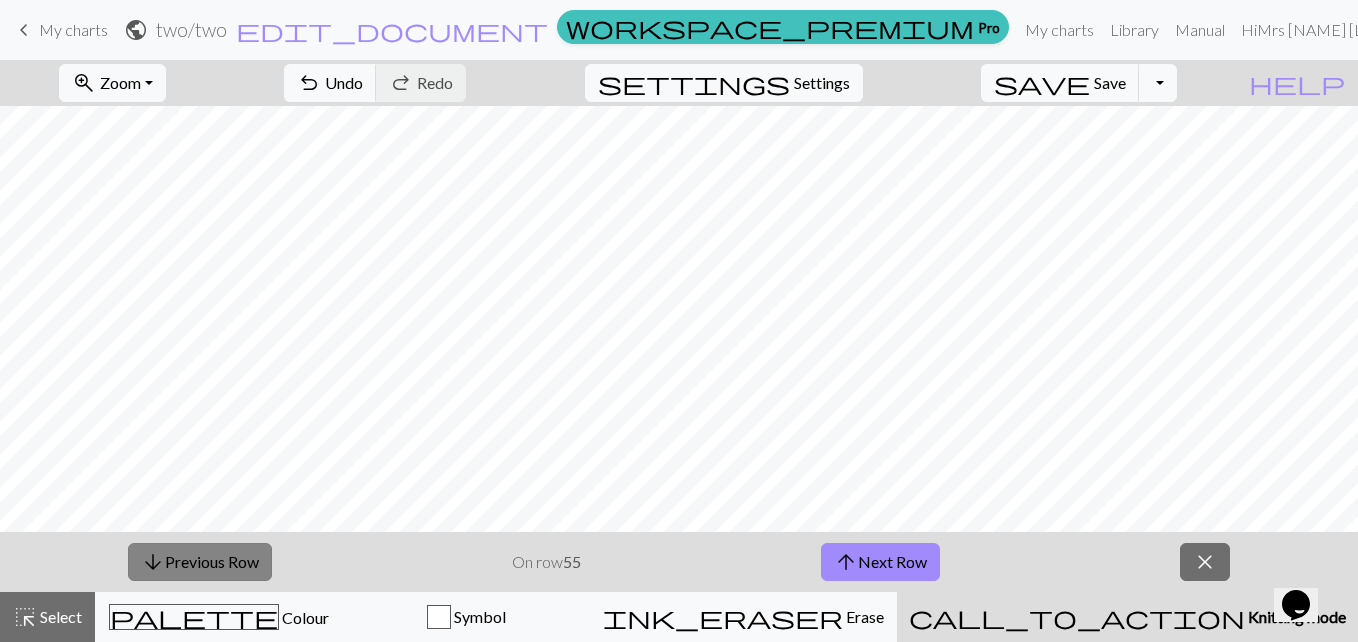 click on "arrow_downward Previous Row" at bounding box center [200, 562] 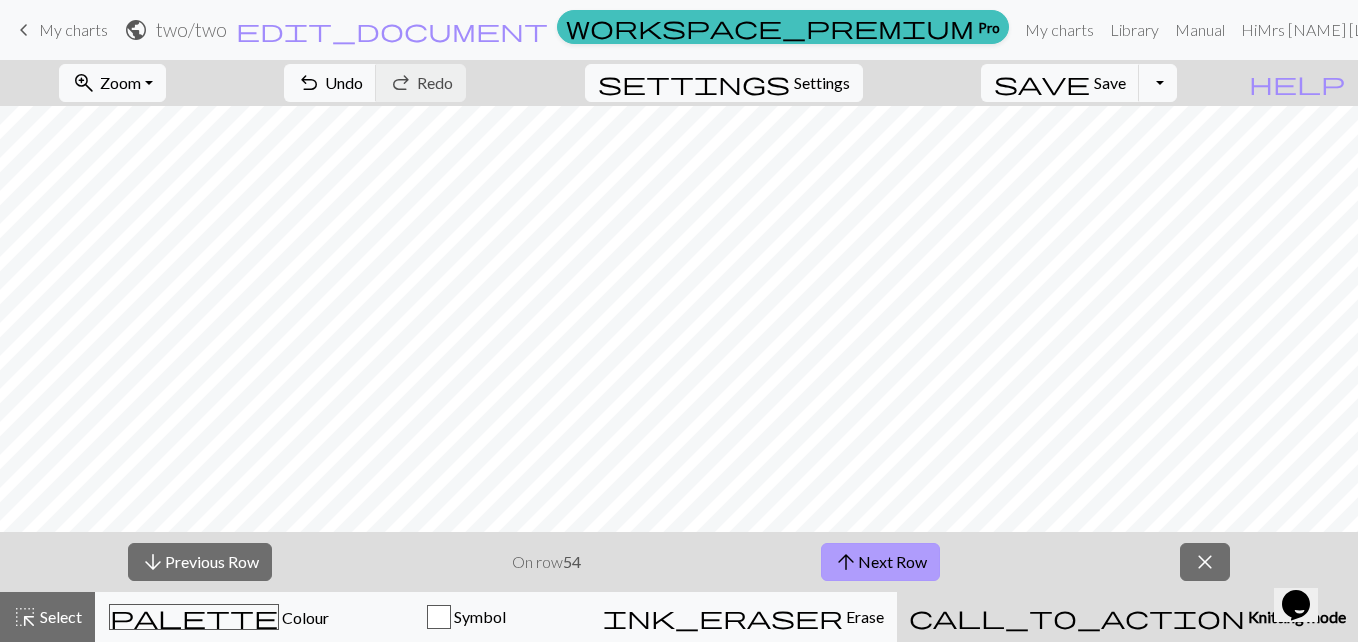click on "arrow_upward  Next Row" at bounding box center (880, 562) 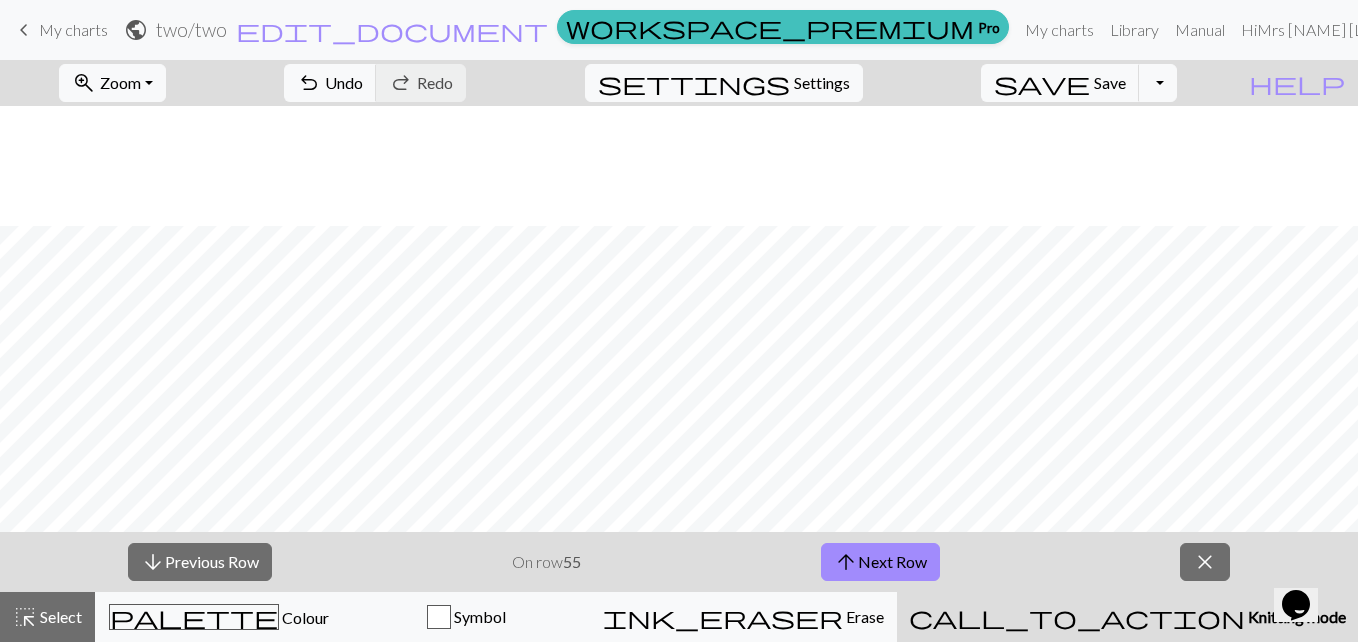 scroll, scrollTop: 480, scrollLeft: 0, axis: vertical 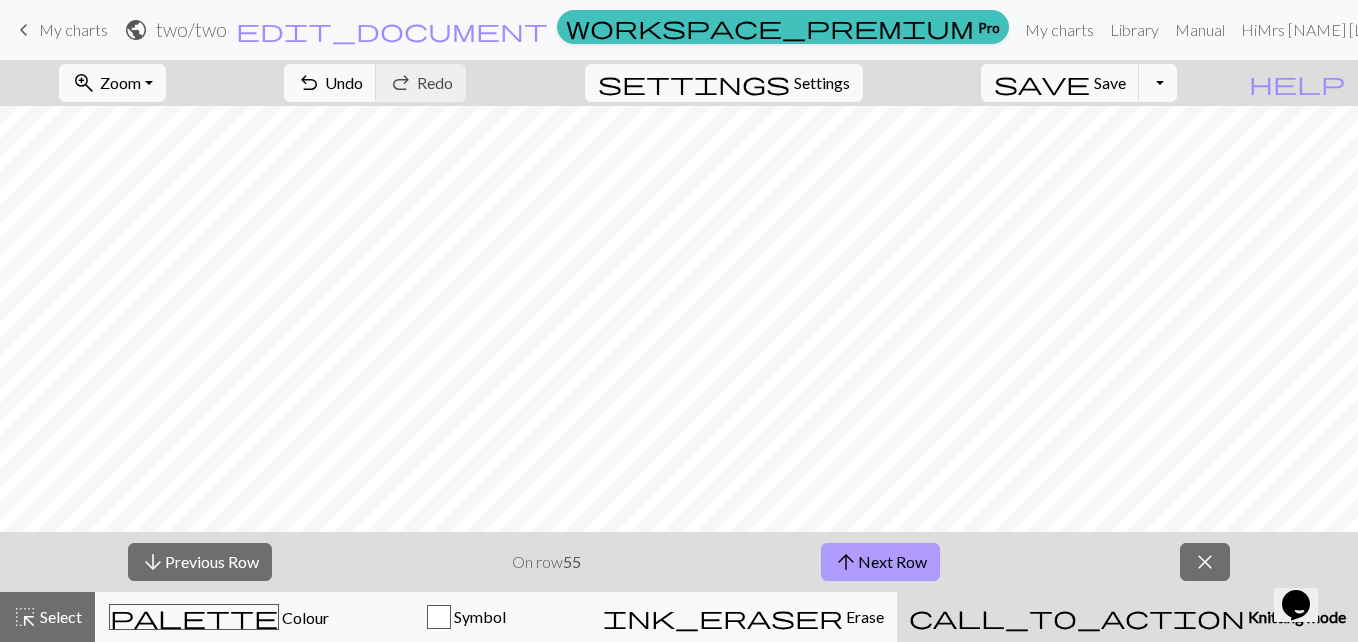 click on "arrow_upward  Next Row" at bounding box center (880, 562) 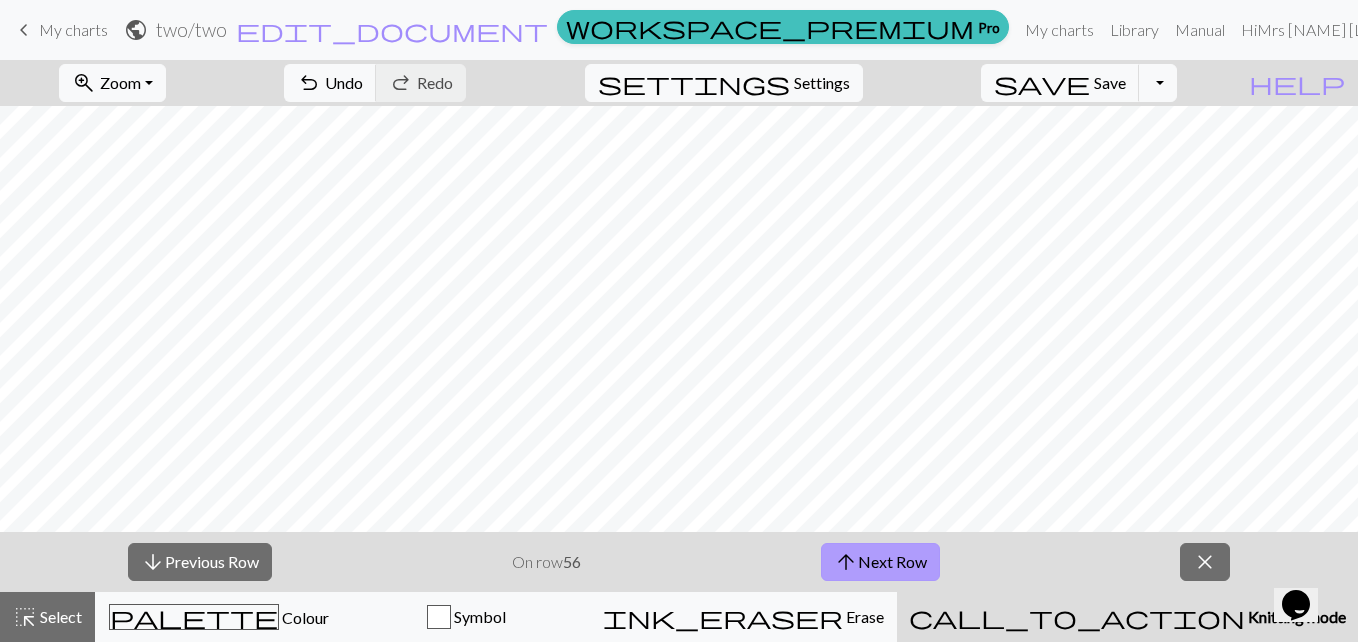 click on "arrow_upward  Next Row" at bounding box center (880, 562) 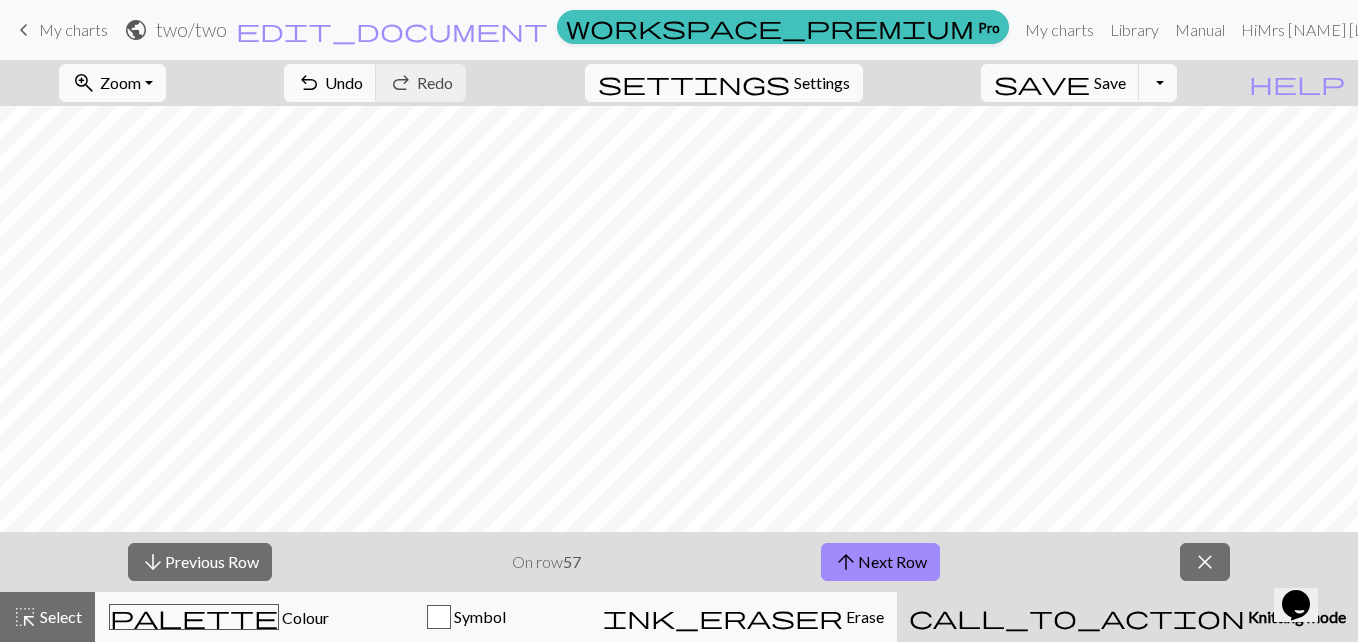 click on "arrow_downward Previous Row On row  57 arrow_upward  Next Row close" at bounding box center (679, 562) 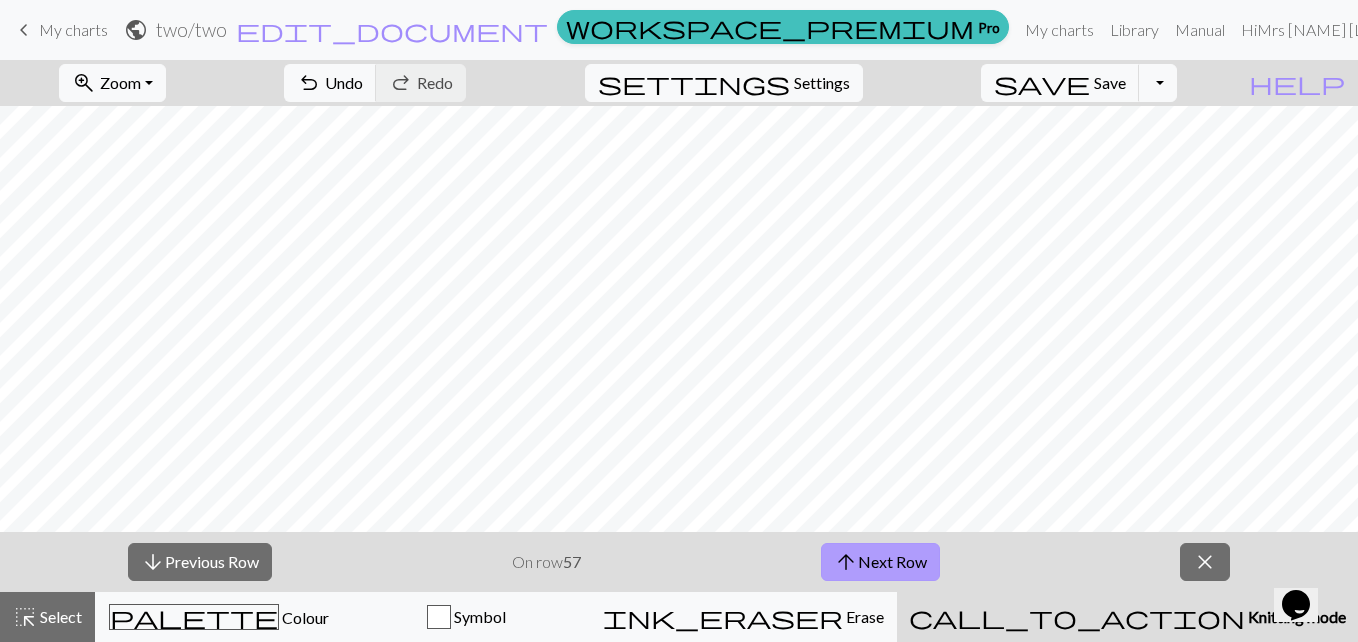 click on "arrow_upward" at bounding box center (846, 562) 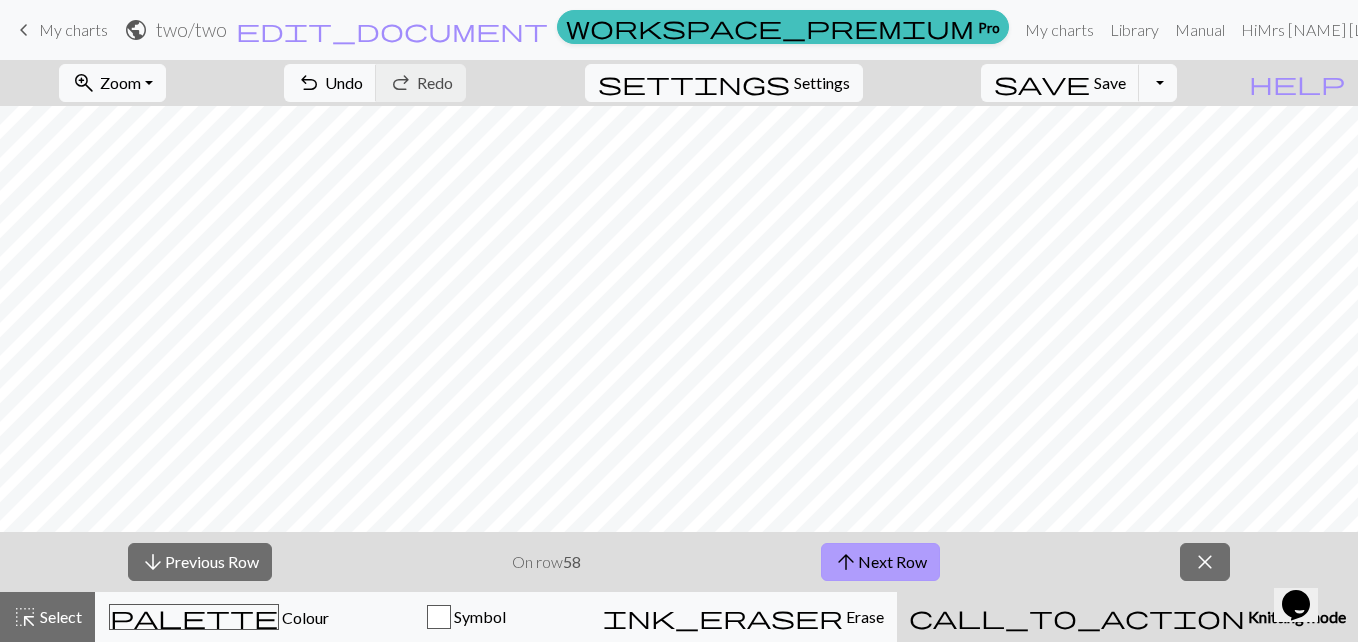 click on "arrow_upward  Next Row" at bounding box center [880, 562] 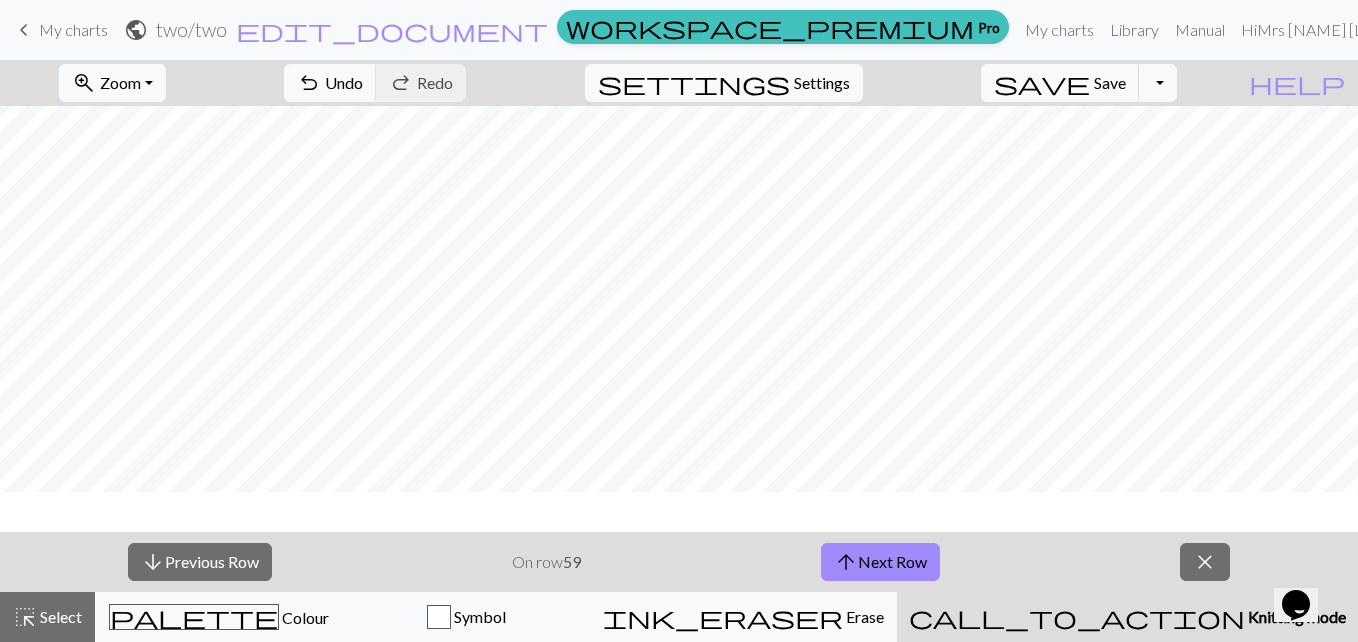 scroll, scrollTop: 200, scrollLeft: 0, axis: vertical 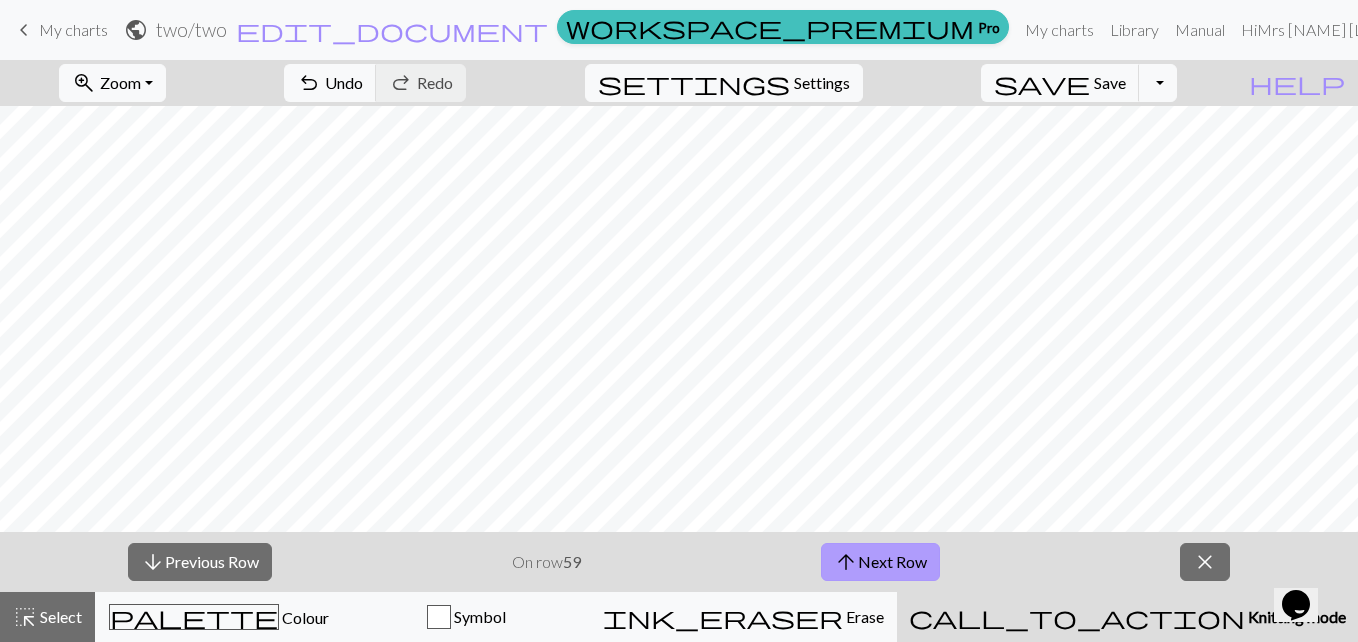 click on "arrow_upward  Next Row" at bounding box center (880, 562) 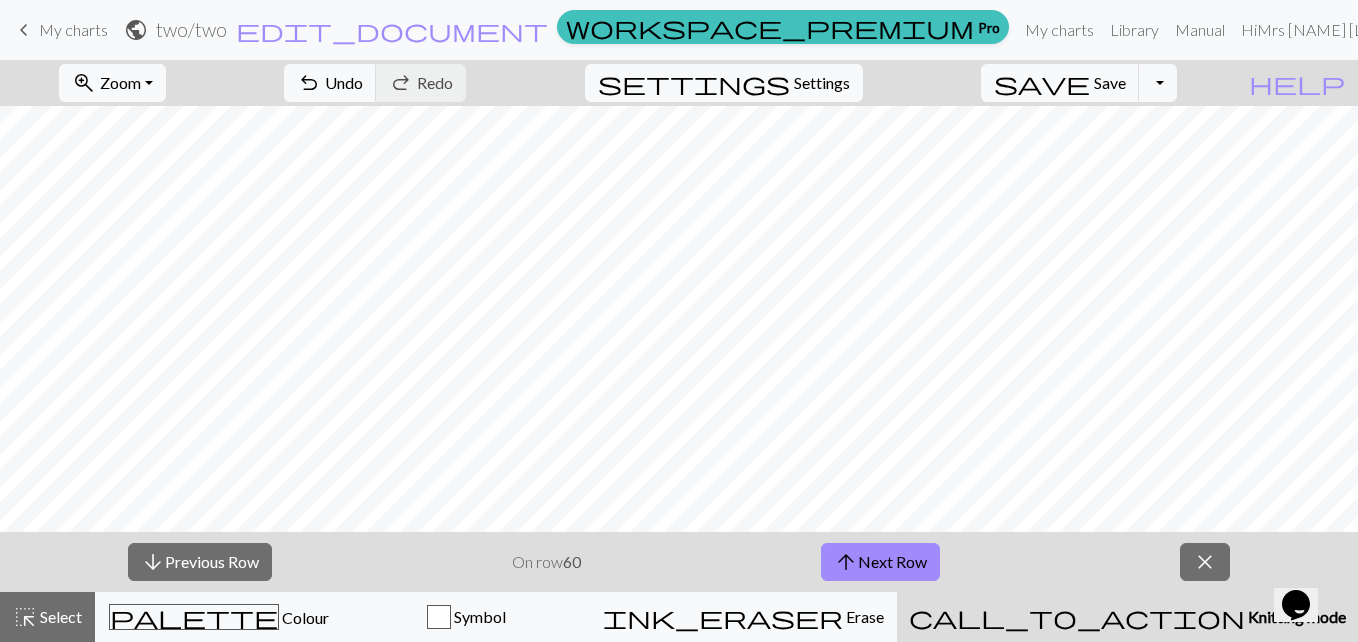 click on "arrow_downward Previous Row On row  60 arrow_upward  Next Row close" at bounding box center [679, 562] 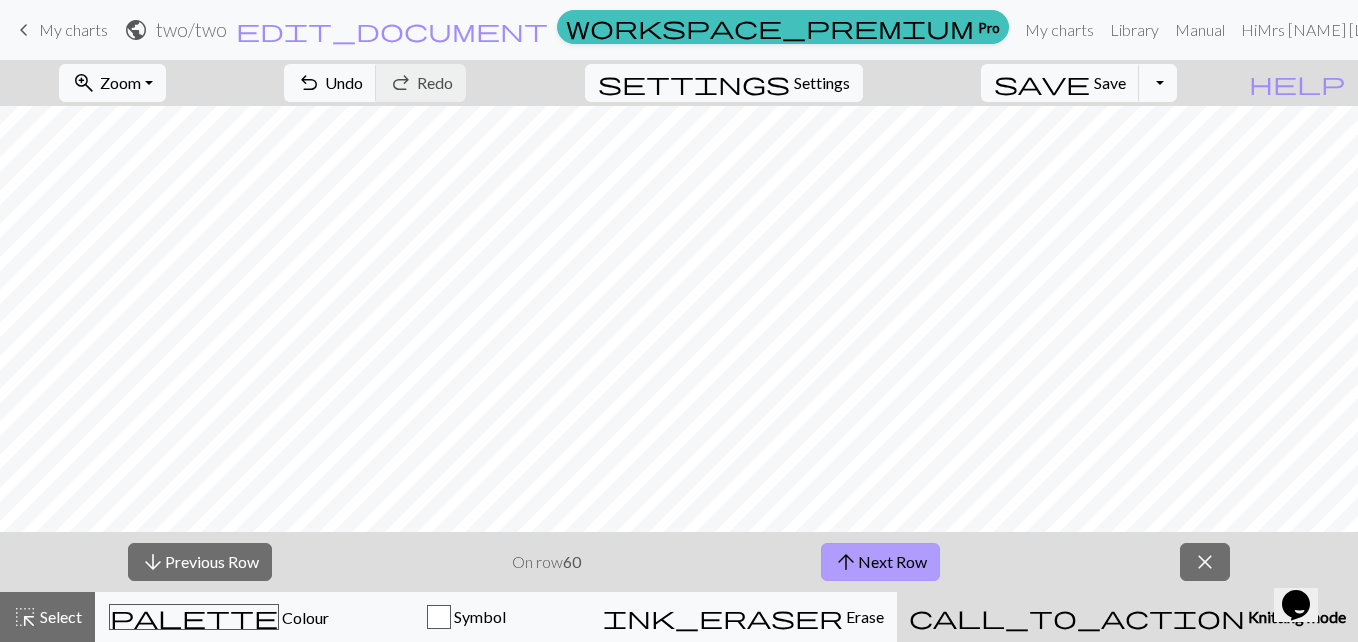 click on "arrow_upward  Next Row" at bounding box center [880, 562] 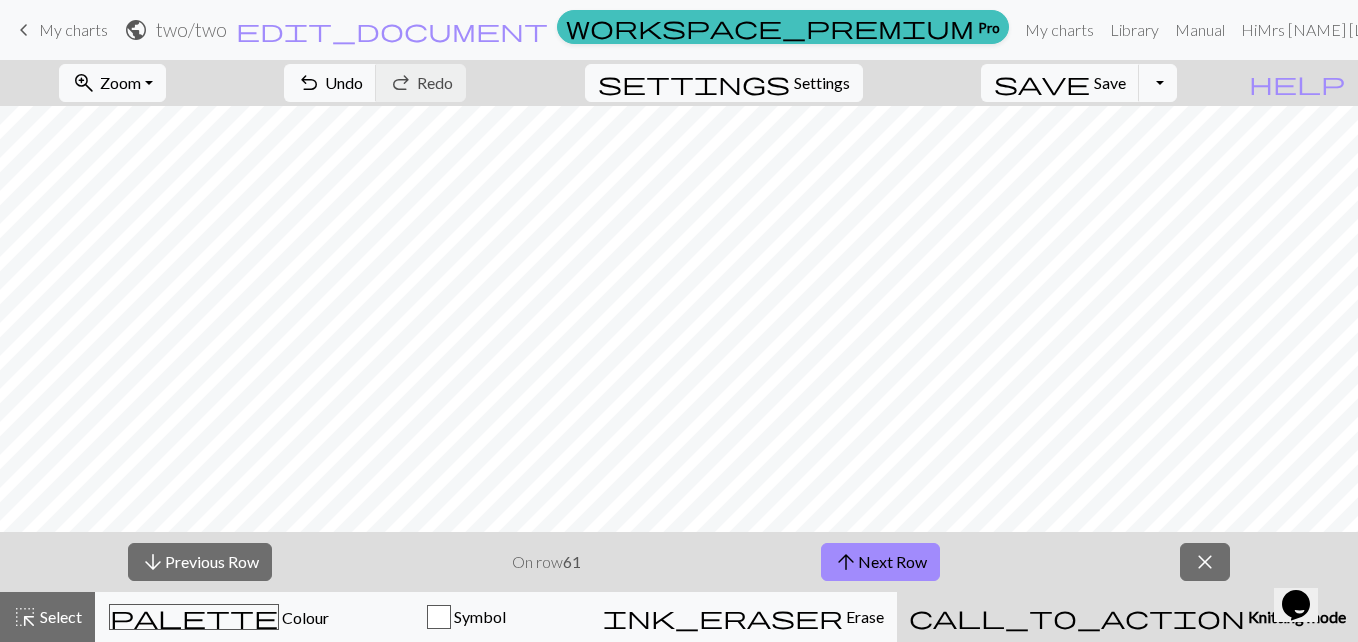 click on "arrow_downward Previous Row On row  61 arrow_upward  Next Row close" at bounding box center (679, 562) 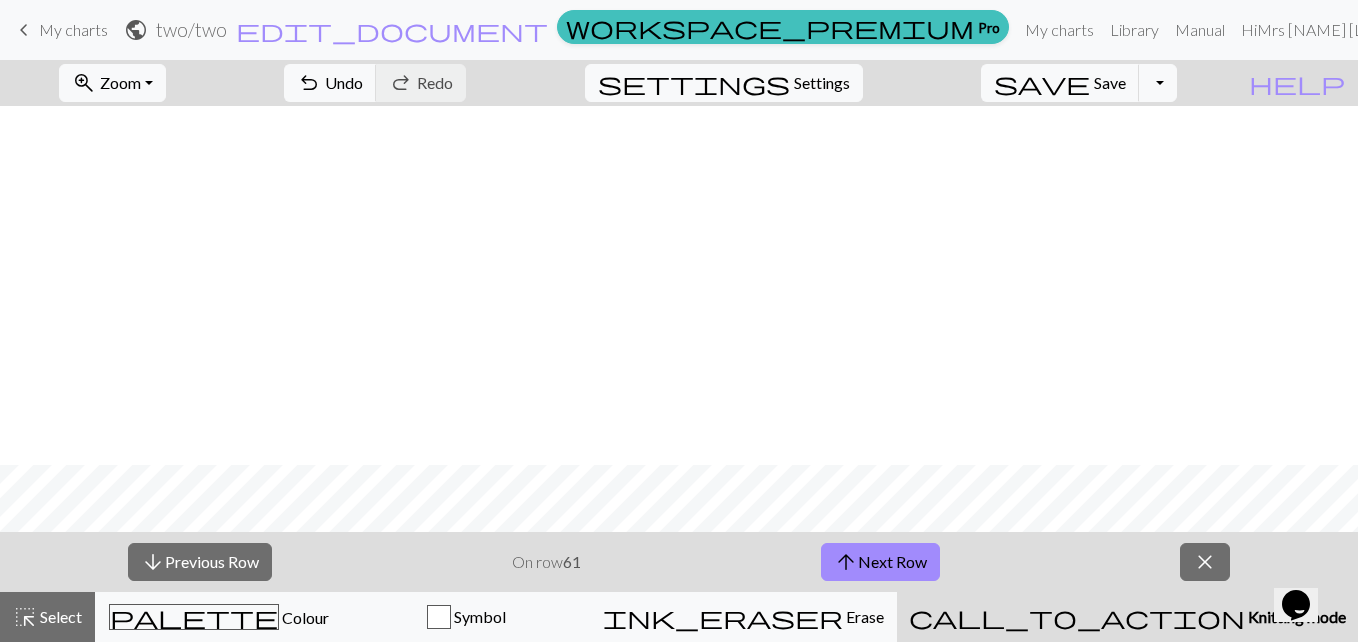 scroll, scrollTop: 559, scrollLeft: 0, axis: vertical 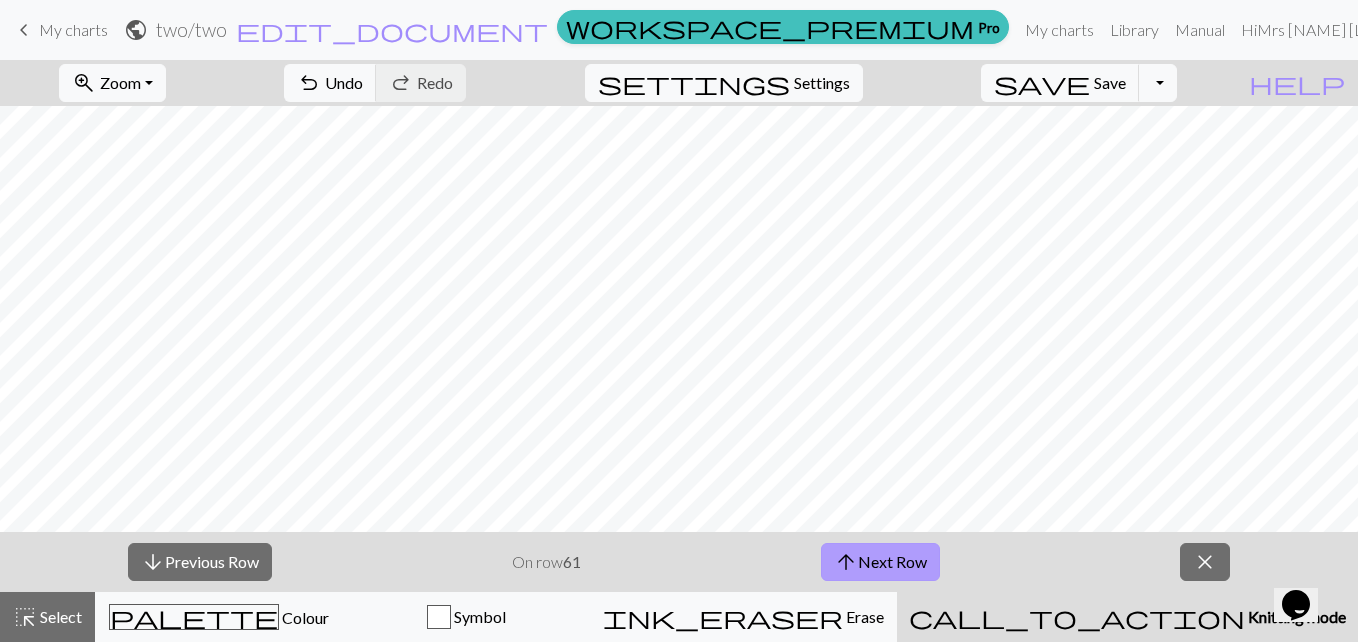 click on "arrow_upward  Next Row" at bounding box center [880, 562] 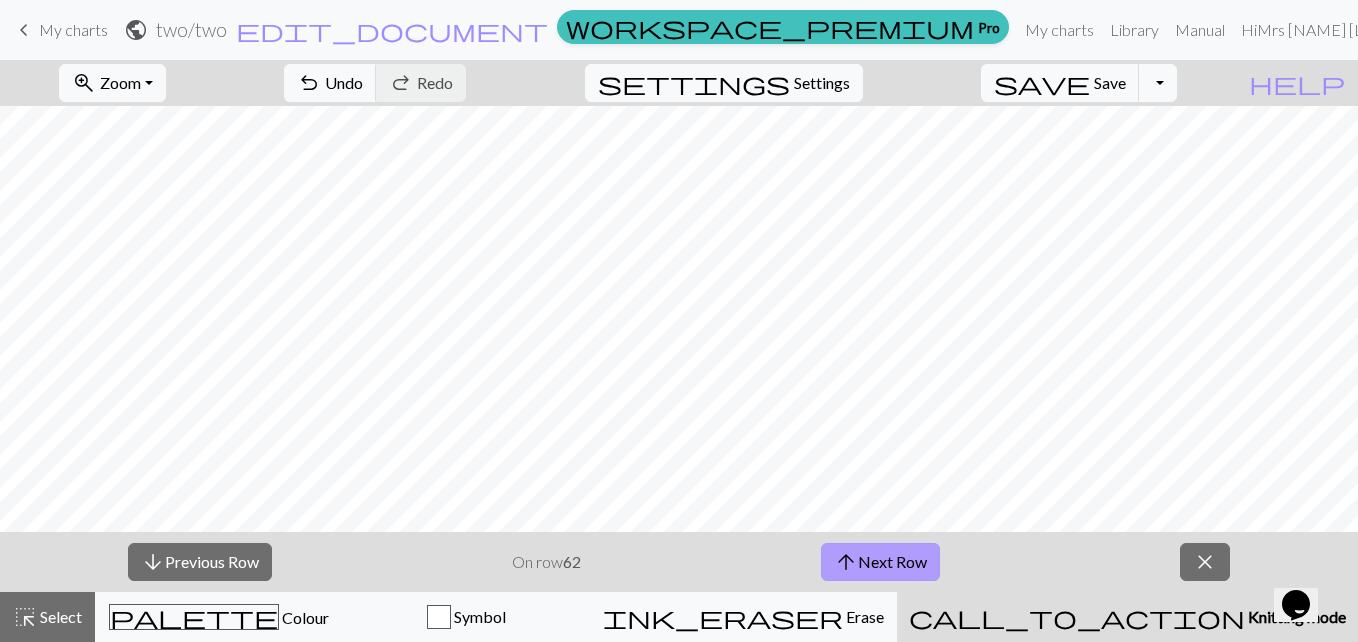 click on "arrow_upward  Next Row" at bounding box center (880, 562) 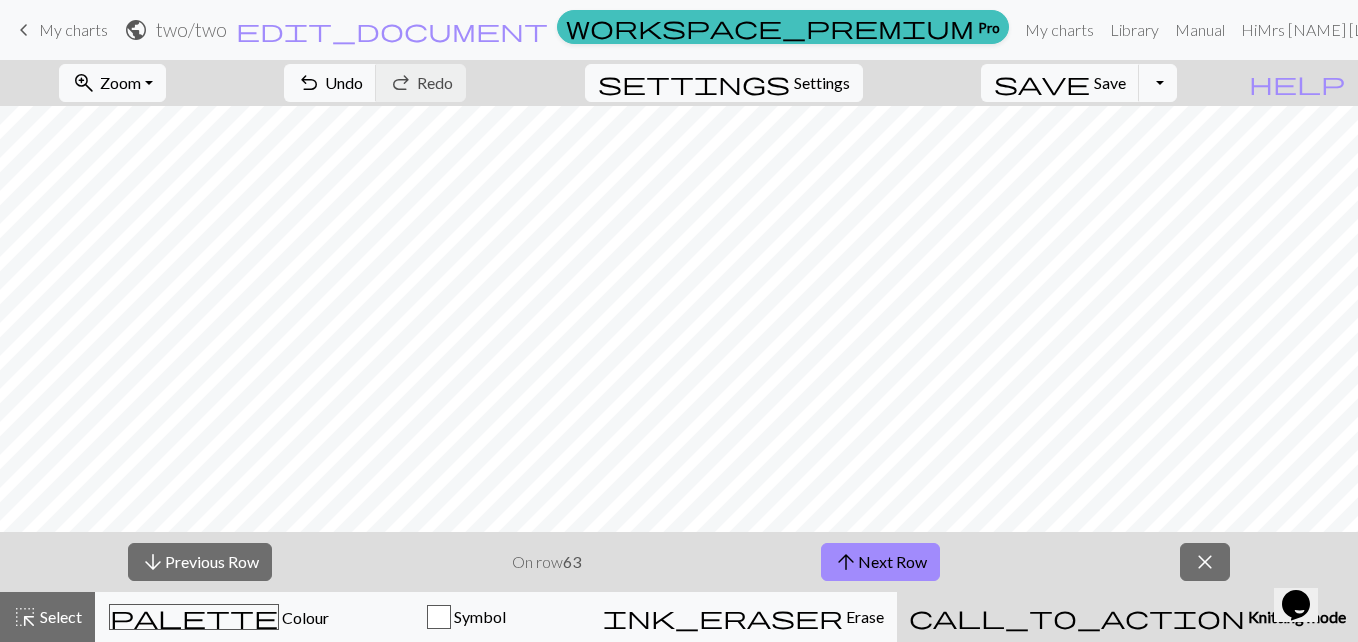 click on "arrow_downward Previous Row On row  63 arrow_upward  Next Row close" at bounding box center [679, 562] 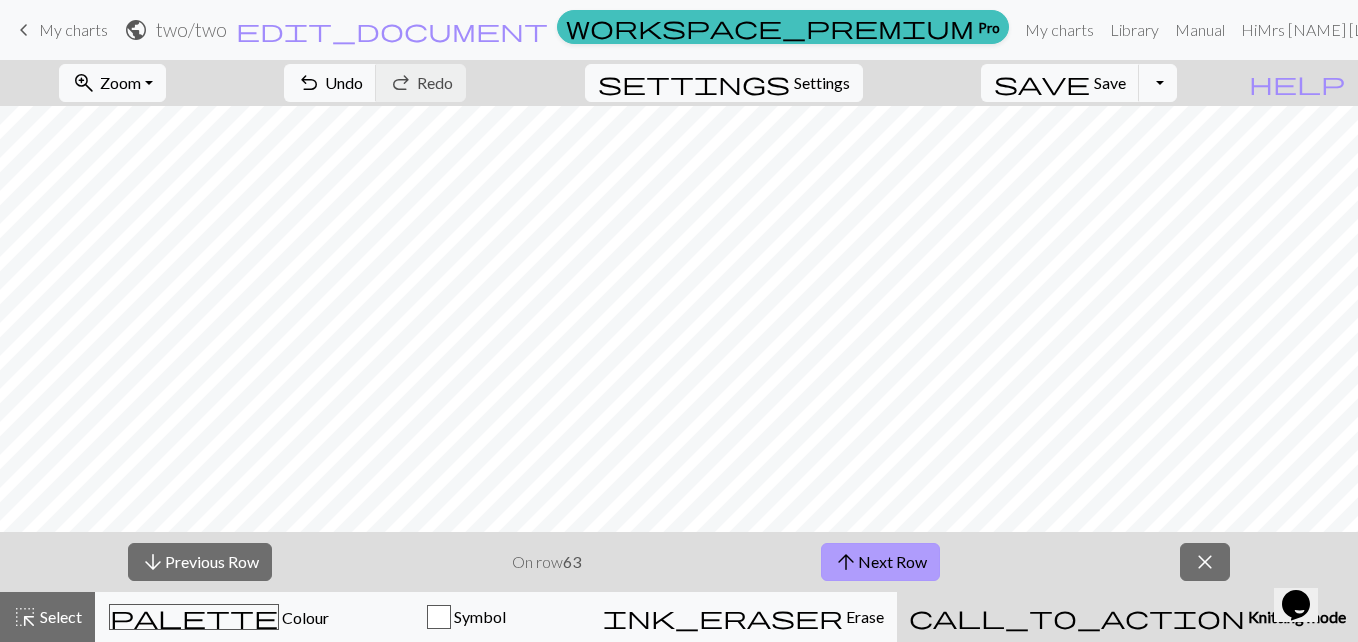 click on "arrow_upward  Next Row" at bounding box center [880, 562] 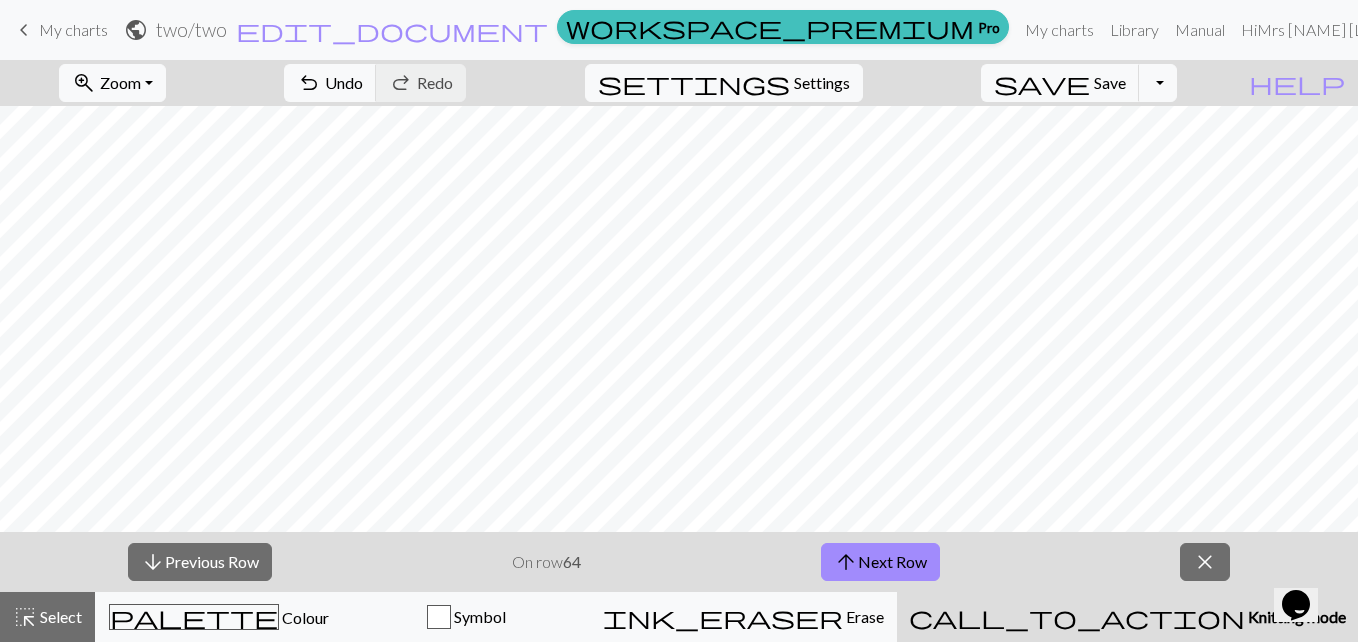 click on "arrow_downward Previous Row On row  64 arrow_upward  Next Row close" at bounding box center [679, 562] 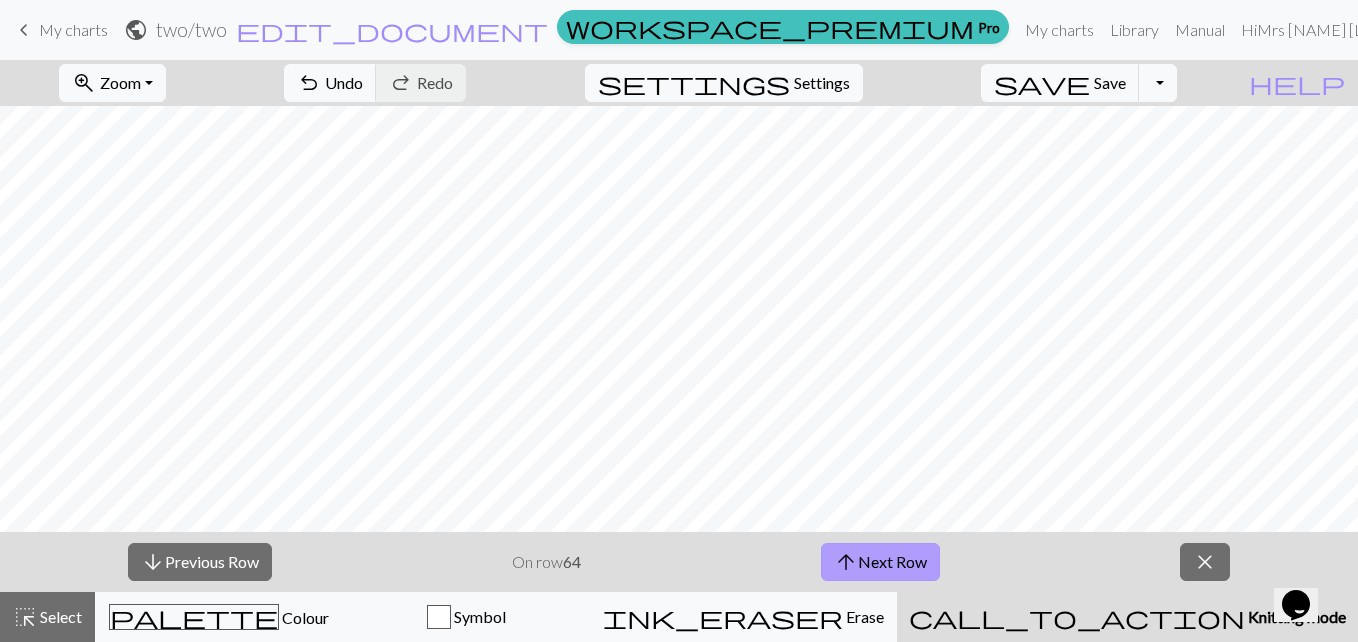 click on "arrow_upward  Next Row" at bounding box center (880, 562) 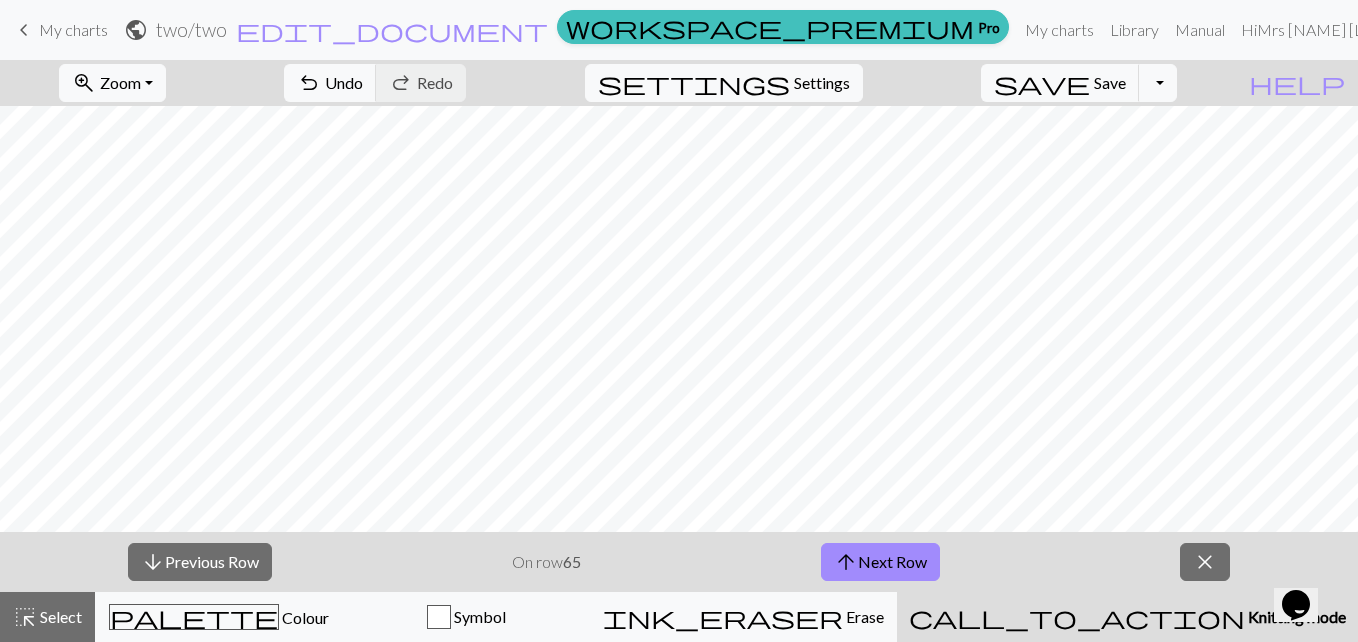 click on "arrow_downward Previous Row On row  65 arrow_upward  Next Row close" at bounding box center [679, 562] 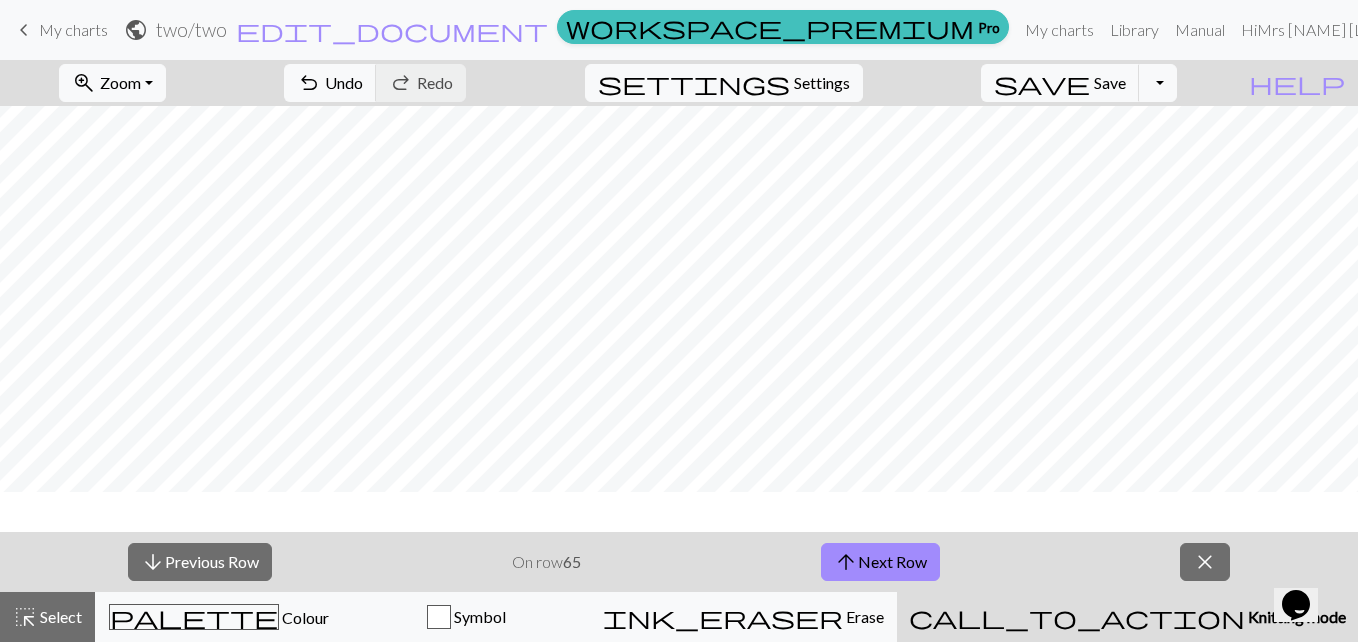 scroll, scrollTop: 160, scrollLeft: 0, axis: vertical 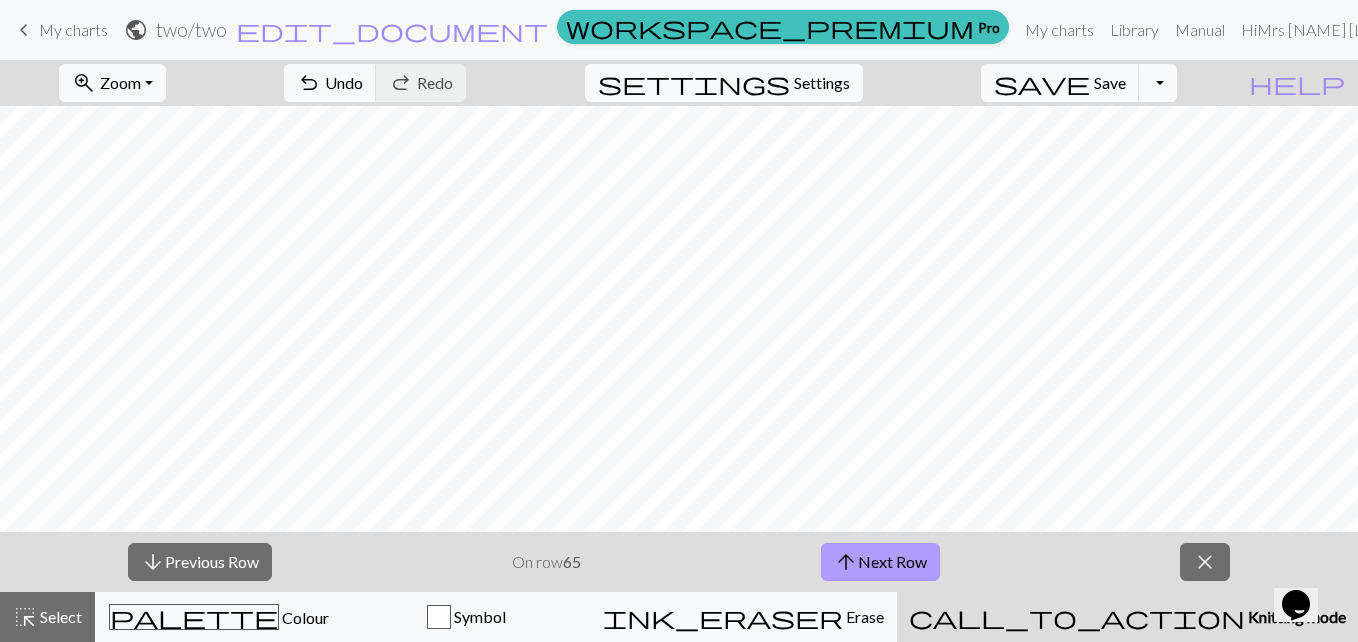click on "arrow_upward  Next Row" at bounding box center [880, 562] 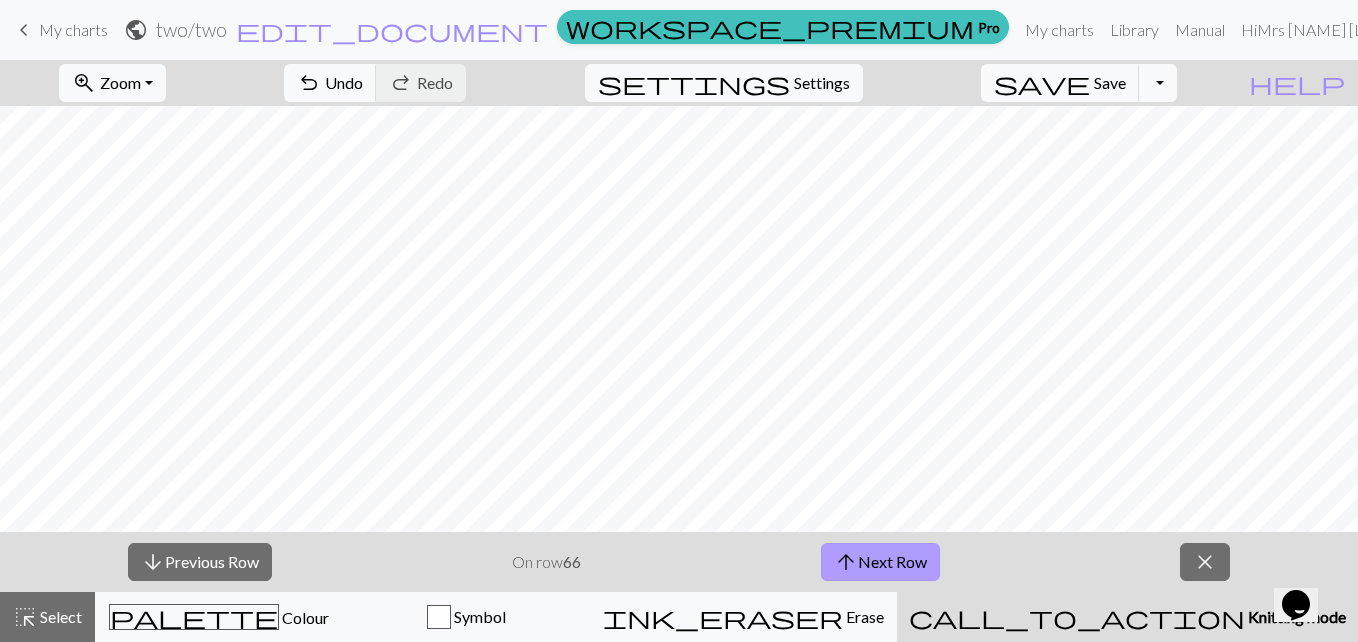 click on "arrow_upward  Next Row" at bounding box center [880, 562] 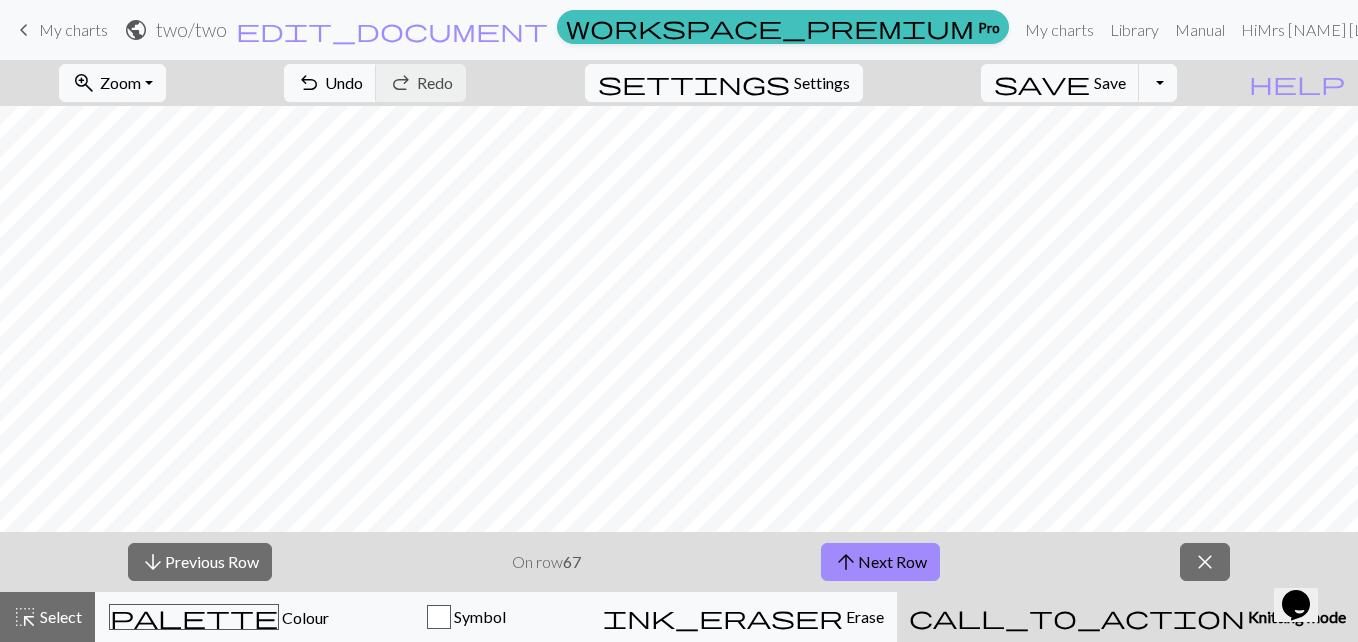 click on "arrow_downward Previous Row On row  67 arrow_upward  Next Row close" at bounding box center (679, 562) 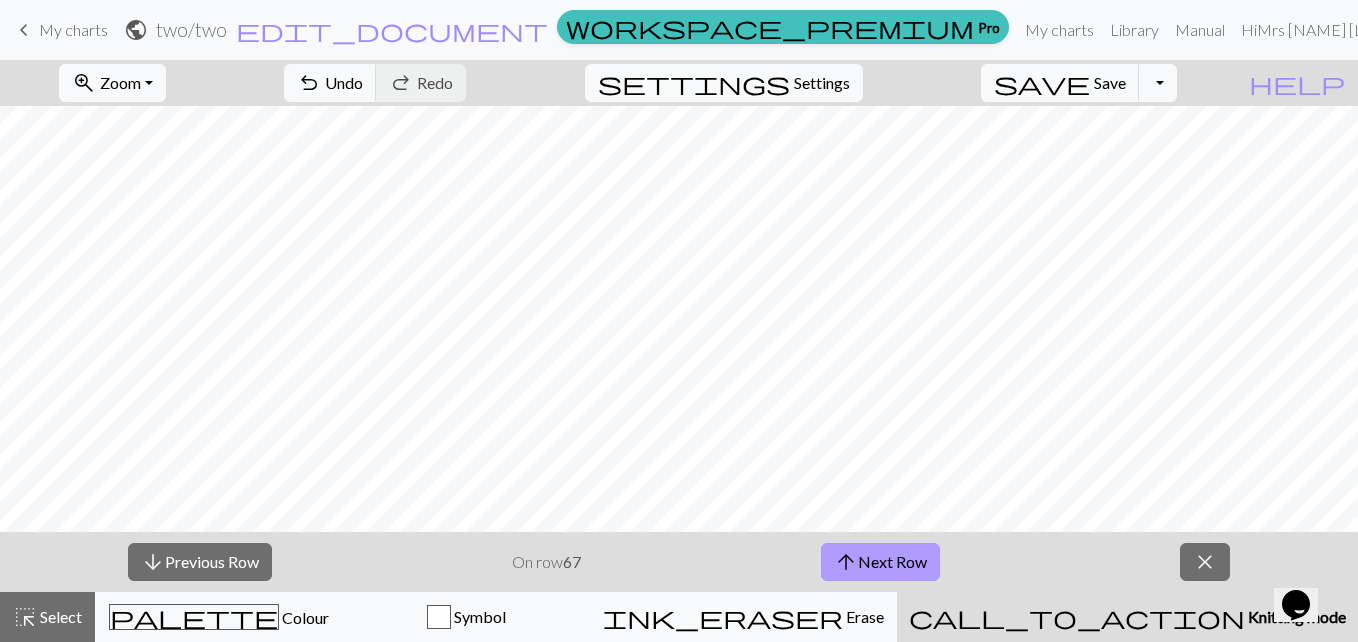 click on "arrow_upward  Next Row" at bounding box center (880, 562) 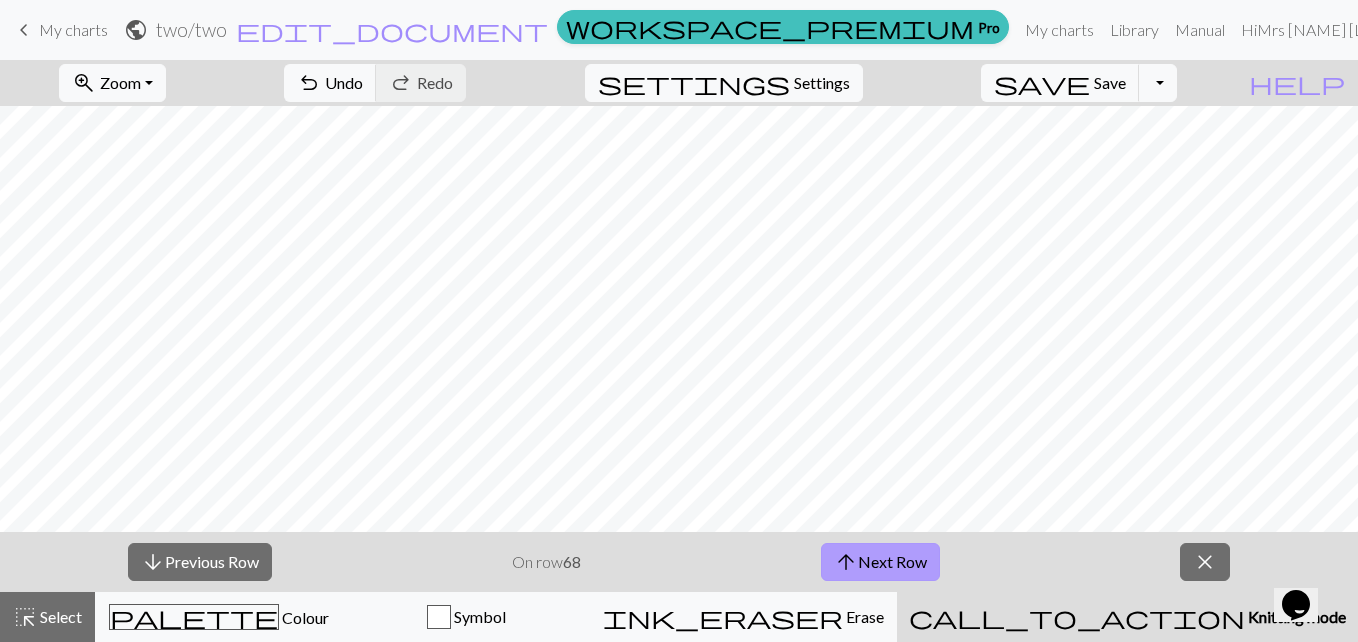click on "arrow_upward  Next Row" at bounding box center [880, 562] 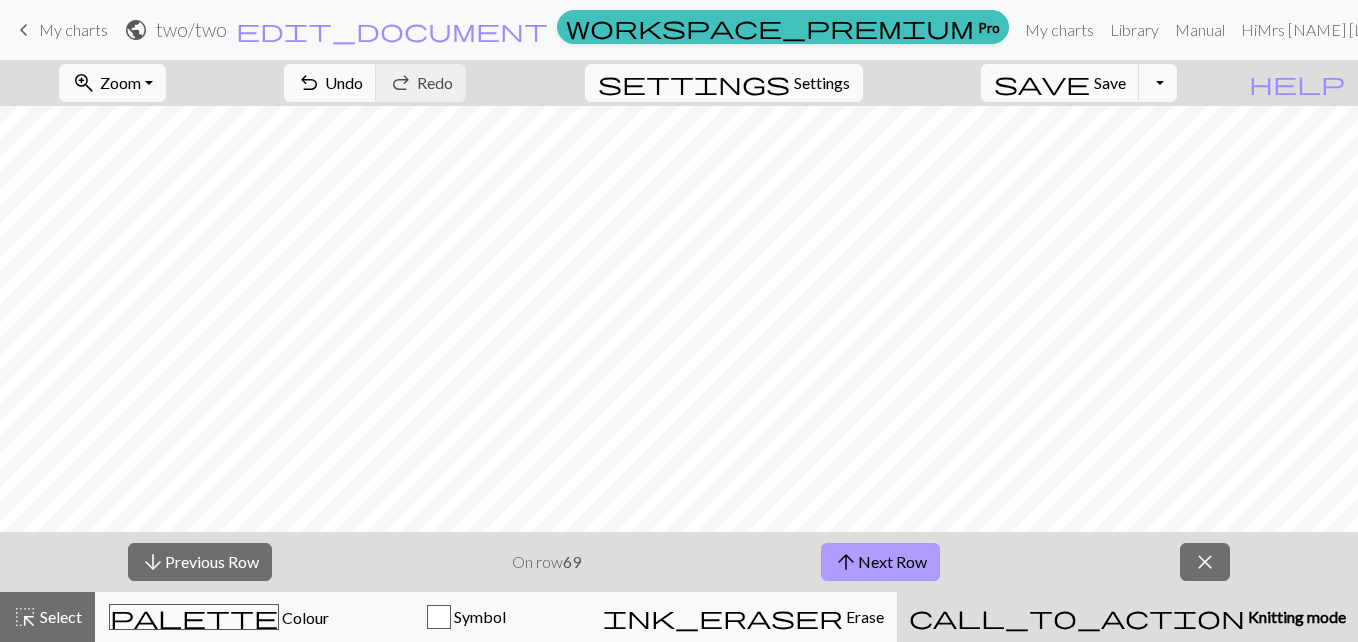 click on "arrow_upward  Next Row" at bounding box center [880, 562] 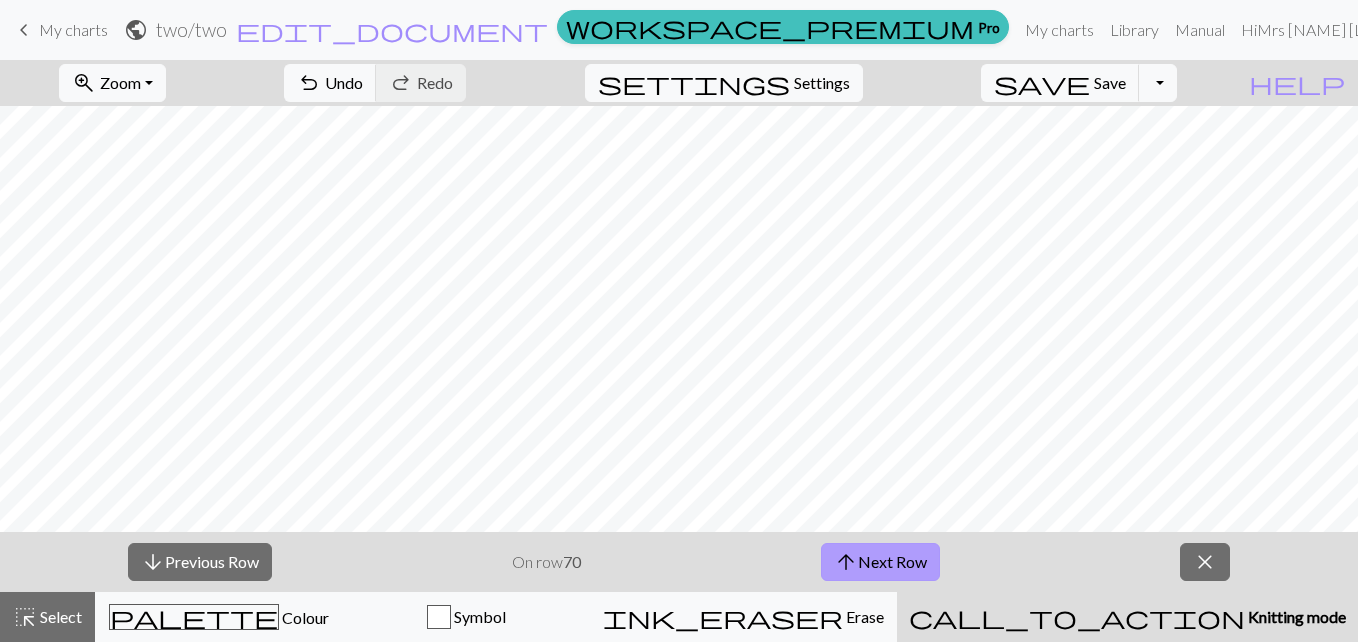 click on "arrow_upward  Next Row" at bounding box center [880, 562] 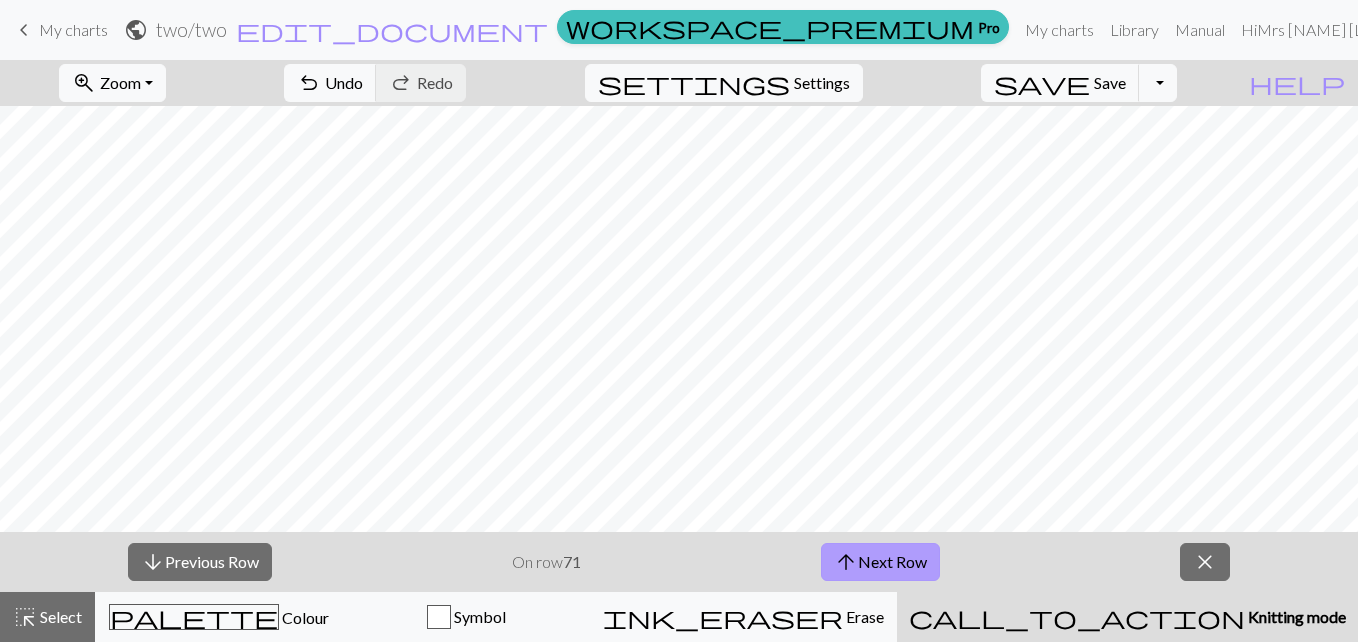click on "arrow_upward  Next Row" at bounding box center (880, 562) 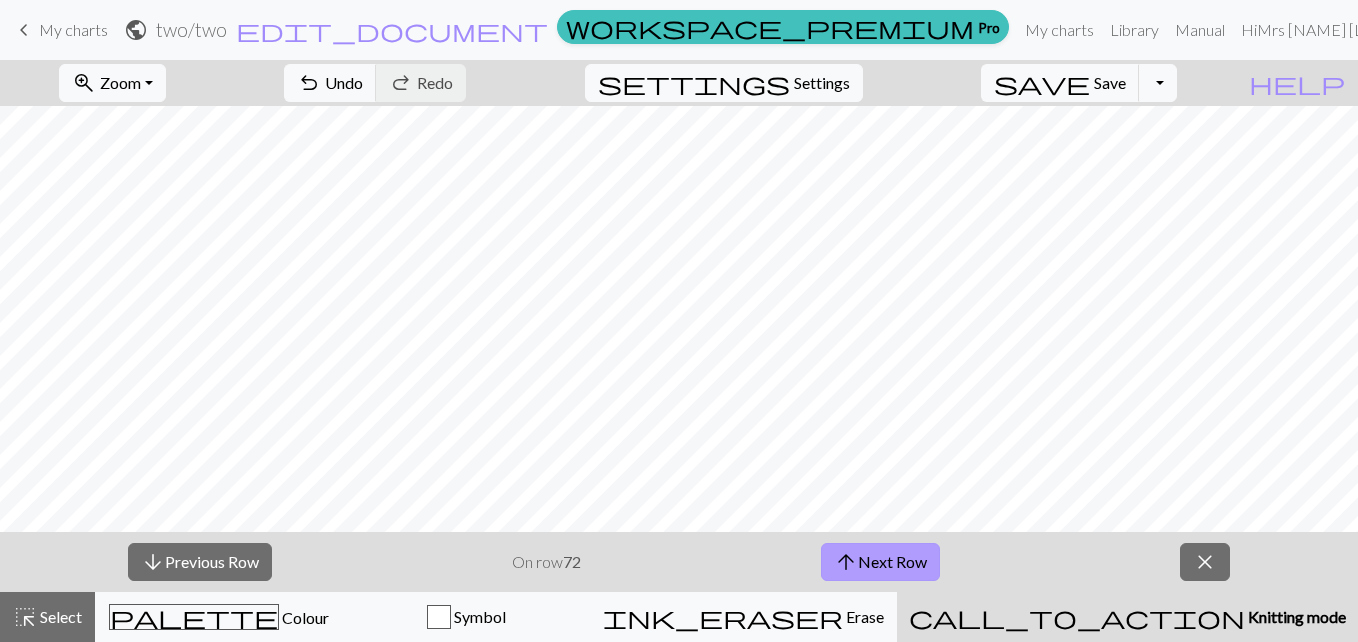 click on "arrow_upward  Next Row" at bounding box center [880, 562] 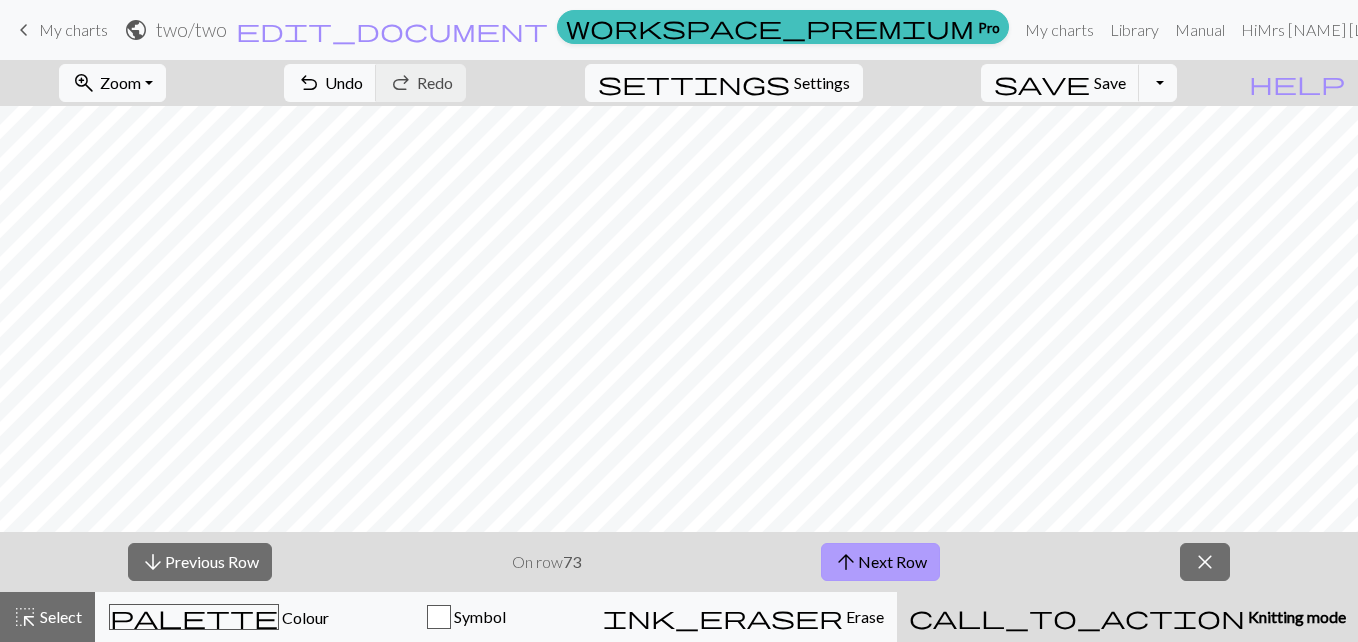 click on "arrow_upward  Next Row" at bounding box center [880, 562] 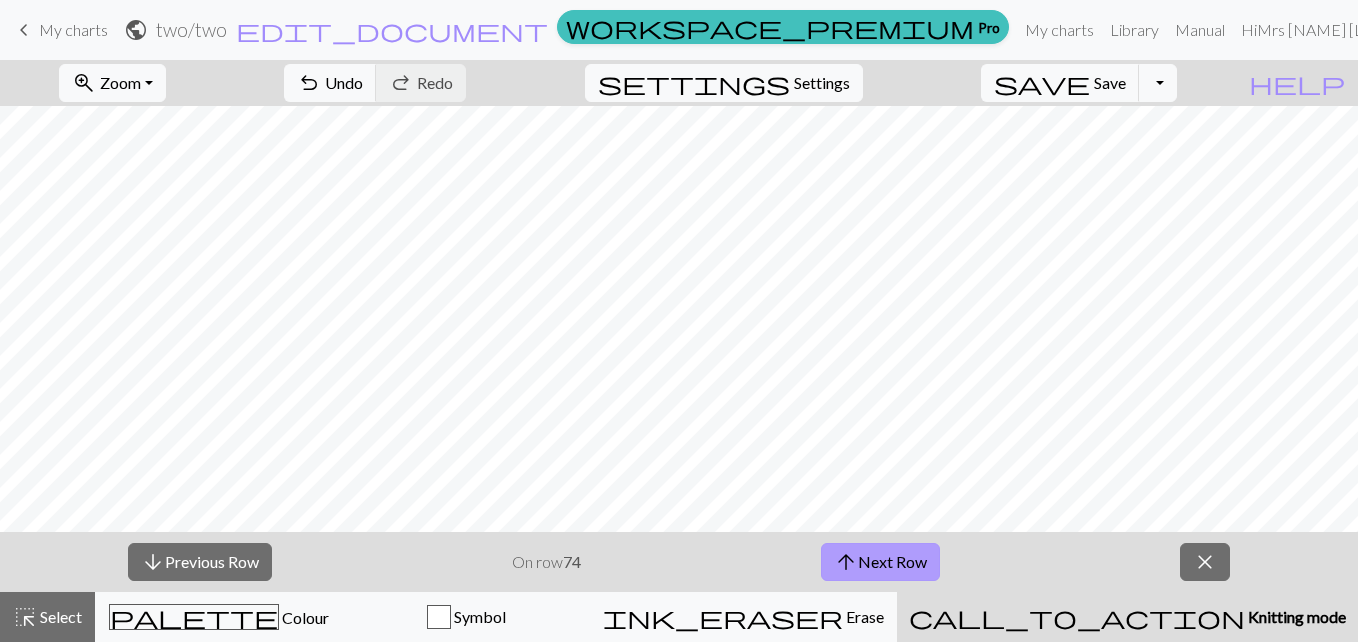 click on "arrow_upward  Next Row" at bounding box center (880, 562) 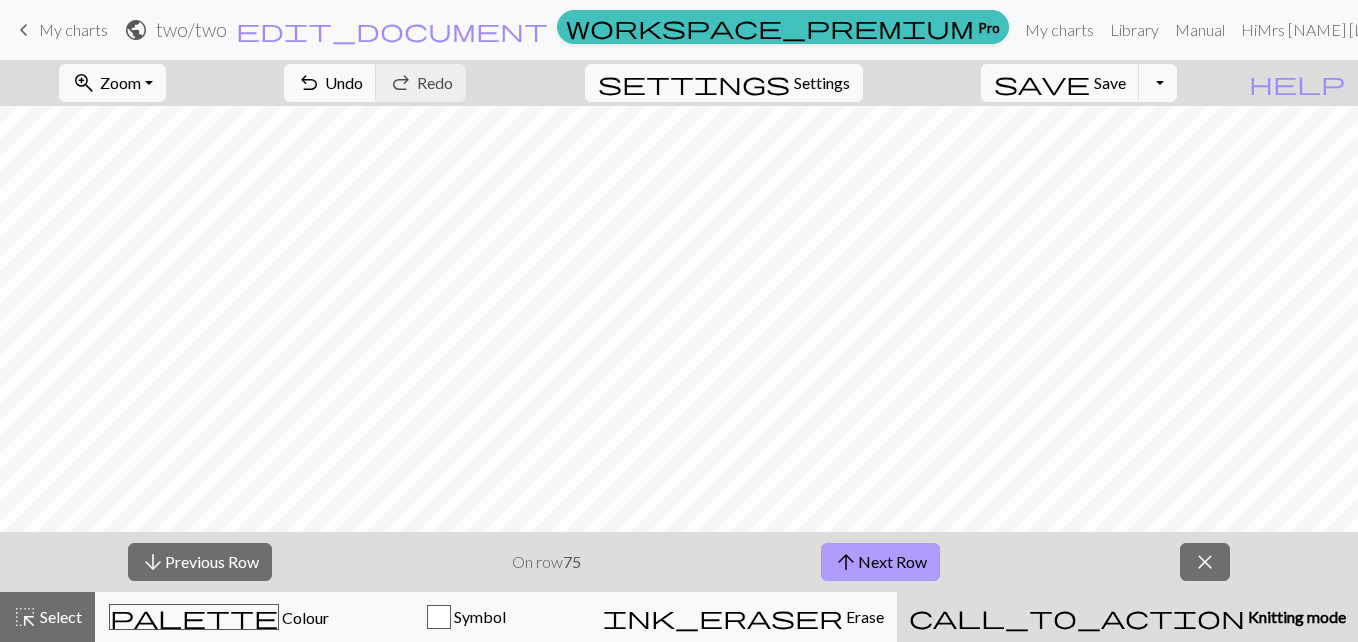 click on "arrow_upward  Next Row" at bounding box center (880, 562) 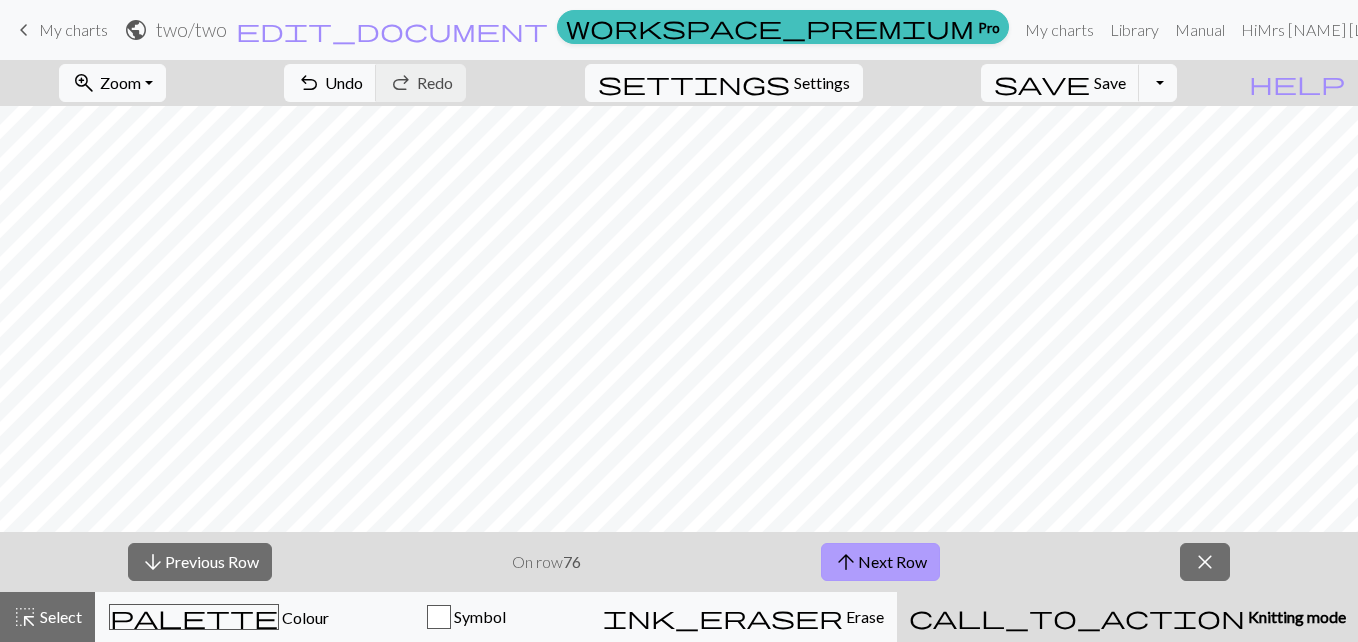 click on "arrow_upward  Next Row" at bounding box center (880, 562) 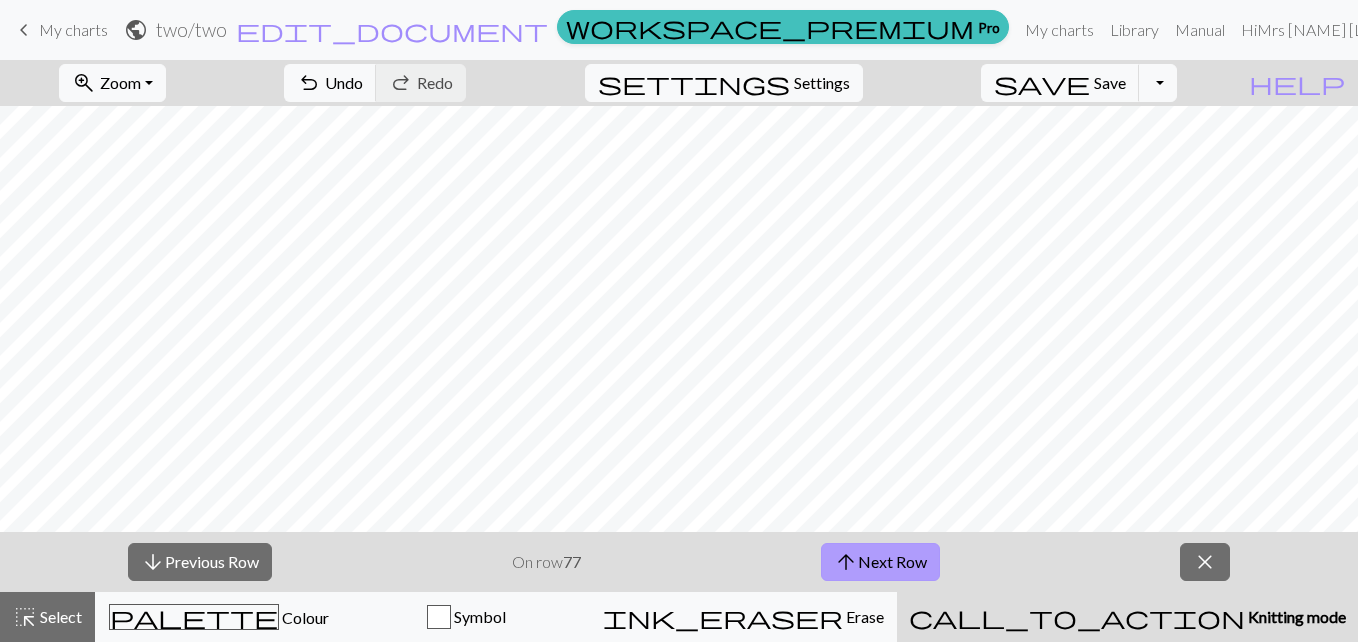 click on "arrow_upward  Next Row" at bounding box center (880, 562) 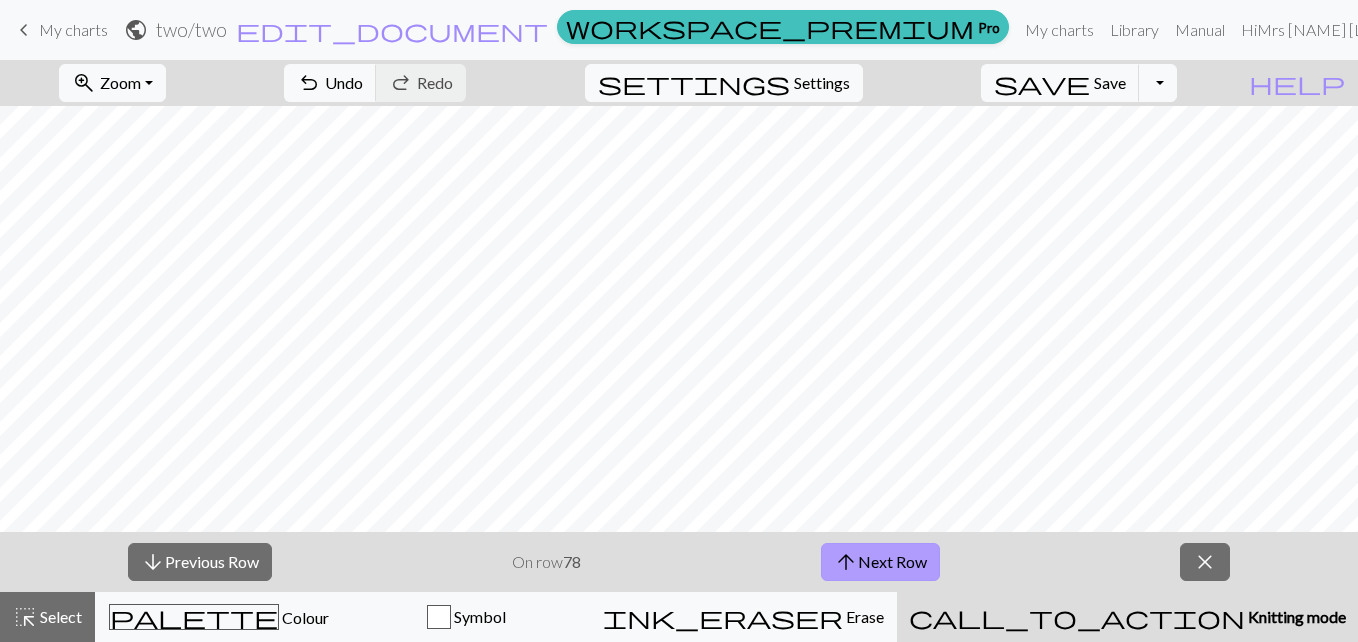 click on "arrow_upward  Next Row" at bounding box center (880, 562) 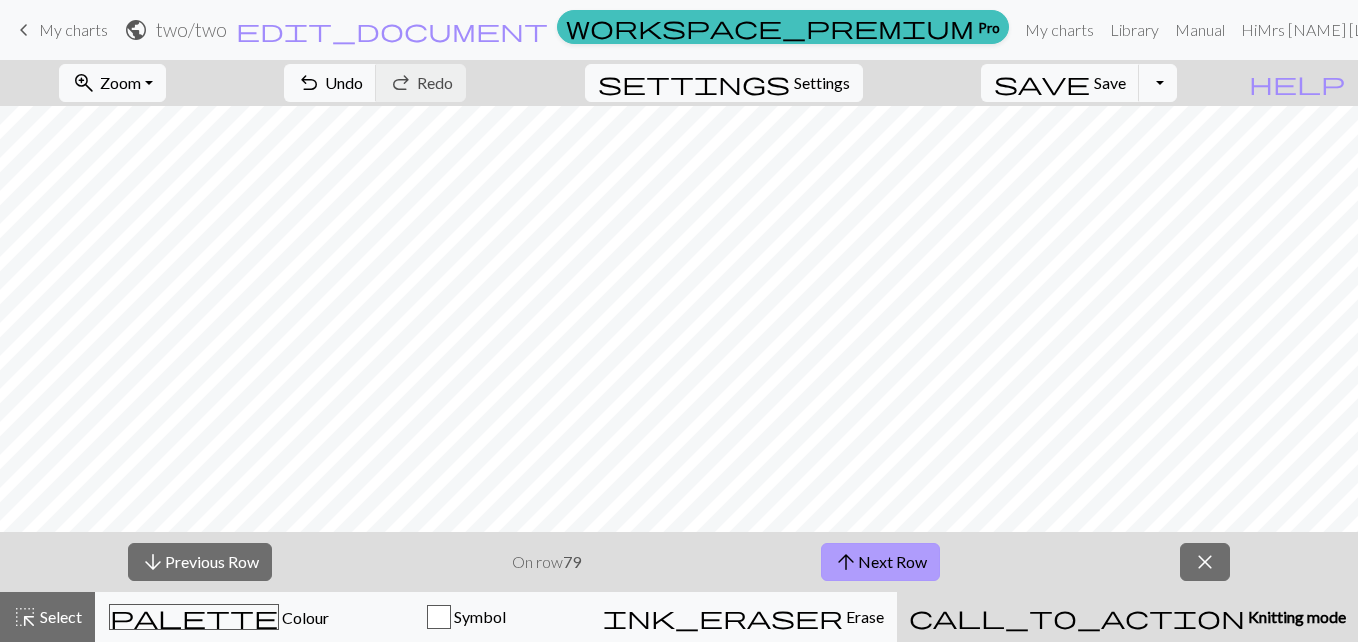 click on "arrow_upward  Next Row" at bounding box center (880, 562) 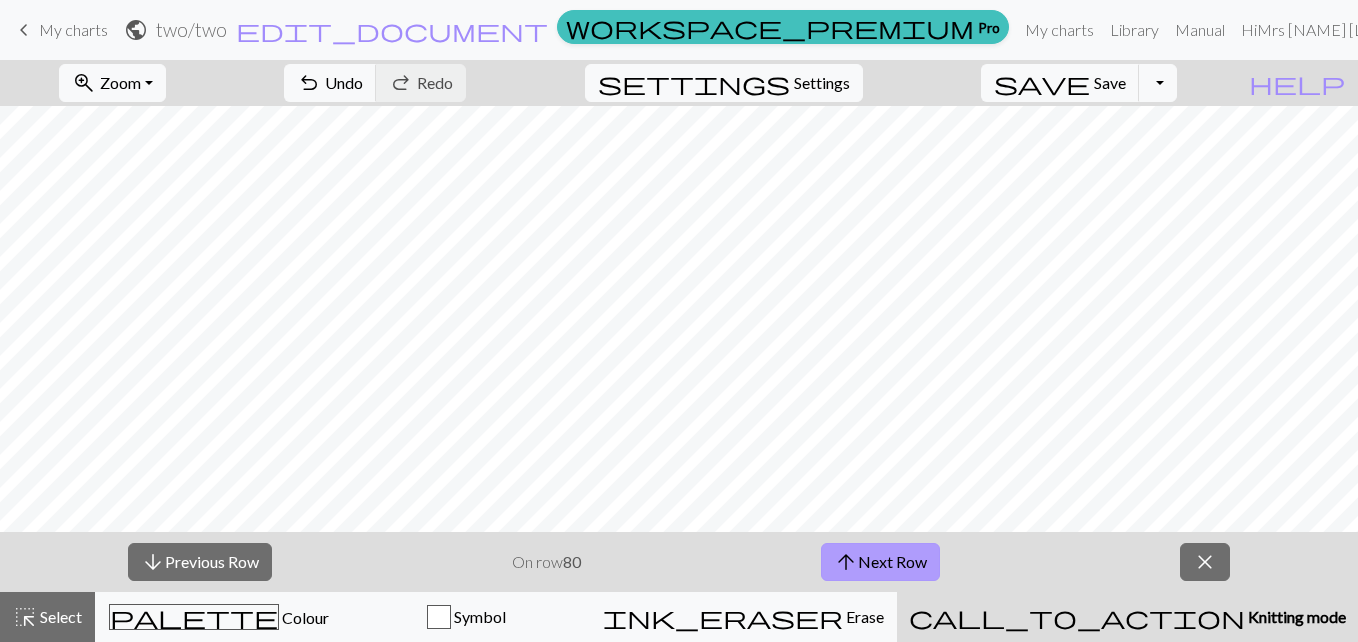 click on "arrow_upward  Next Row" at bounding box center [880, 562] 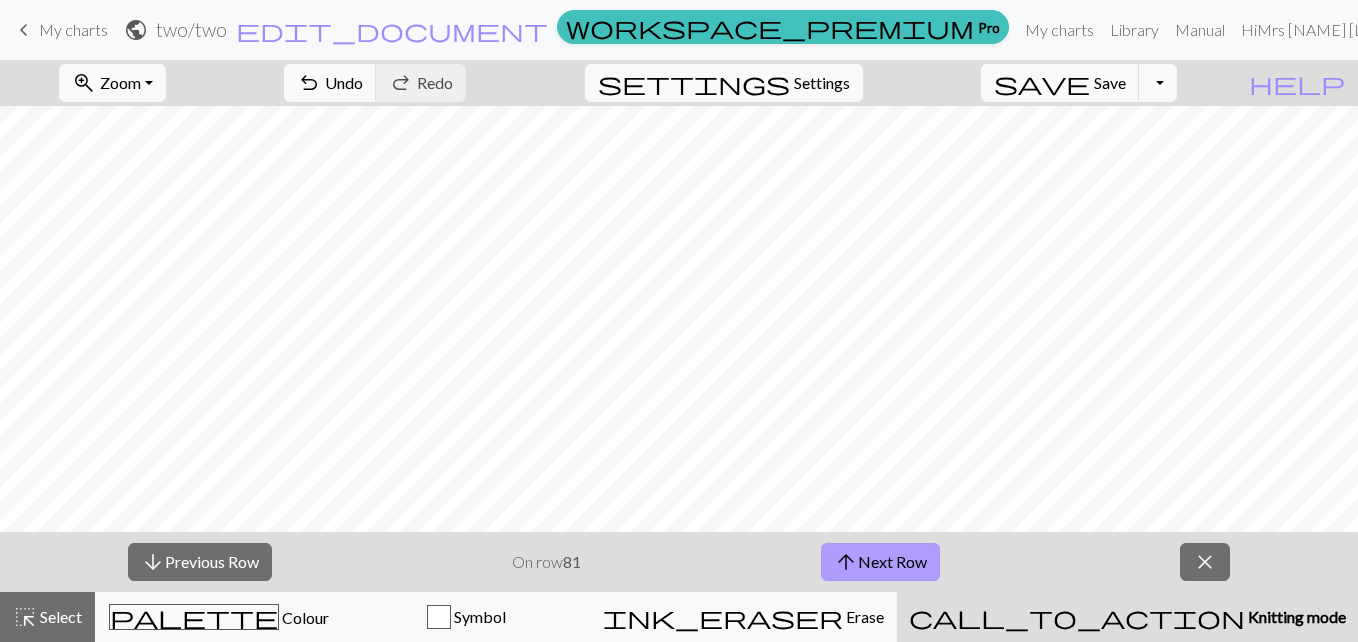 click on "arrow_upward  Next Row" at bounding box center (880, 562) 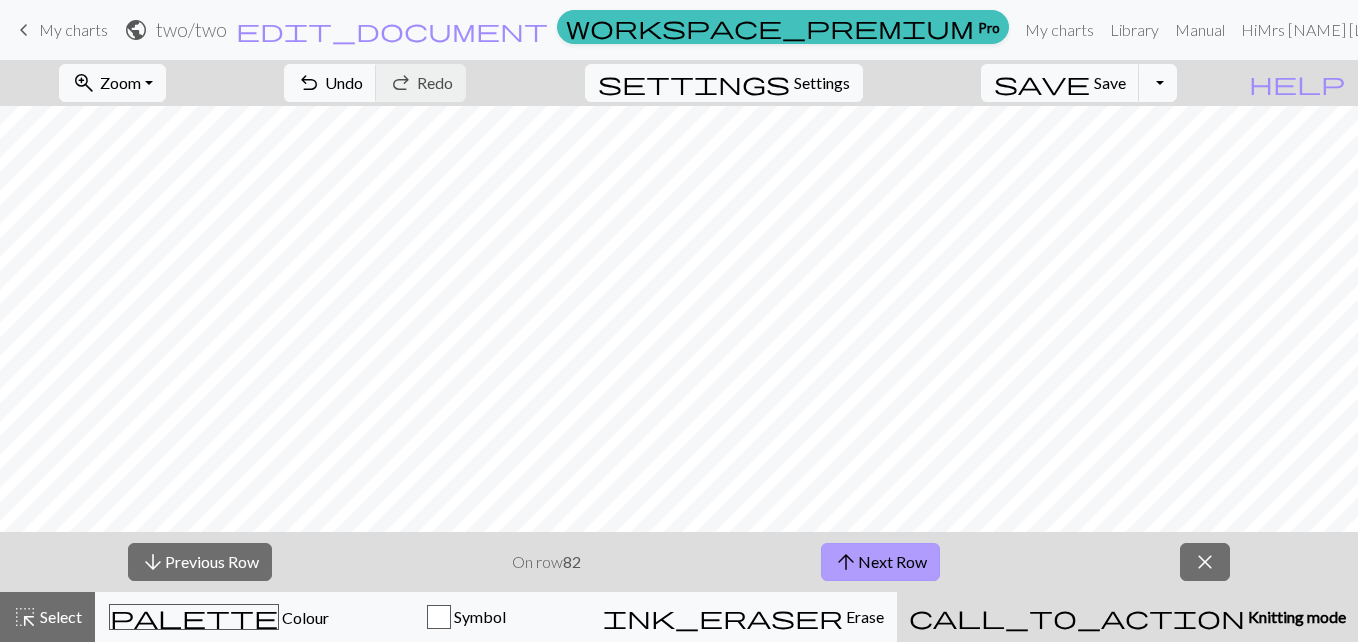 click on "arrow_upward  Next Row" at bounding box center (880, 562) 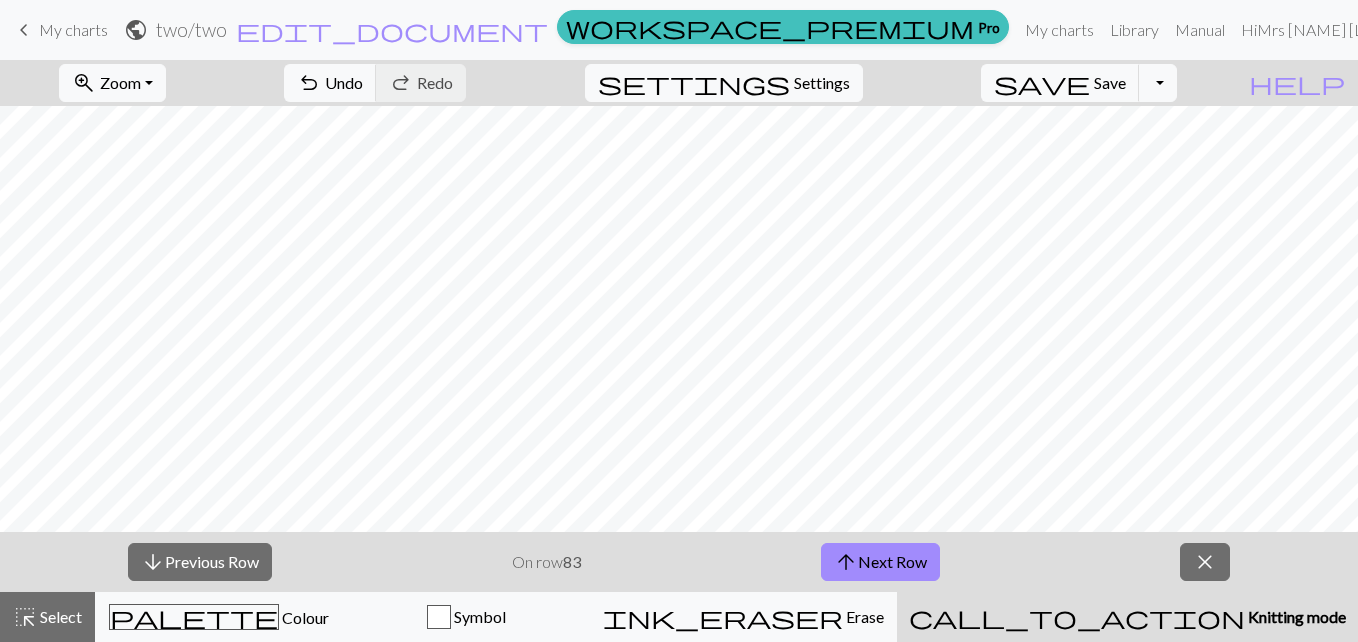click on "arrow_downward Previous Row On row  83 arrow_upward  Next Row close" at bounding box center [679, 562] 